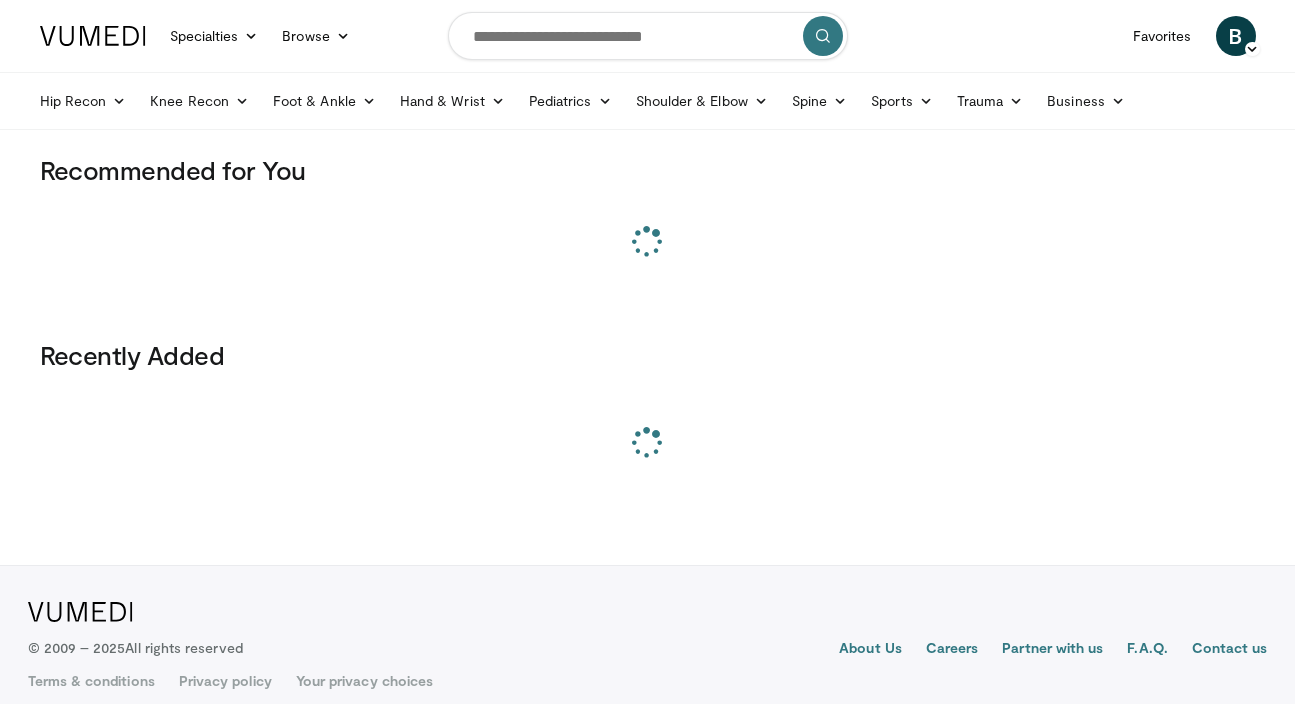 scroll, scrollTop: 0, scrollLeft: 0, axis: both 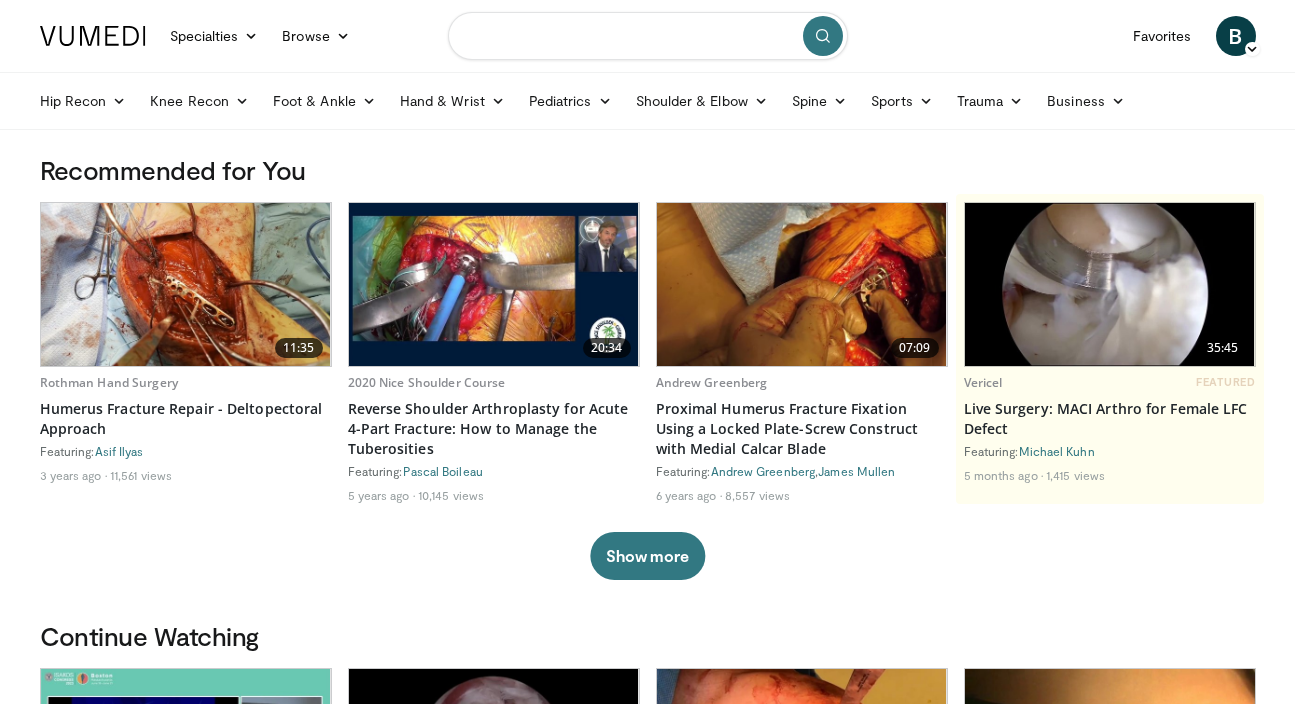 click at bounding box center [648, 36] 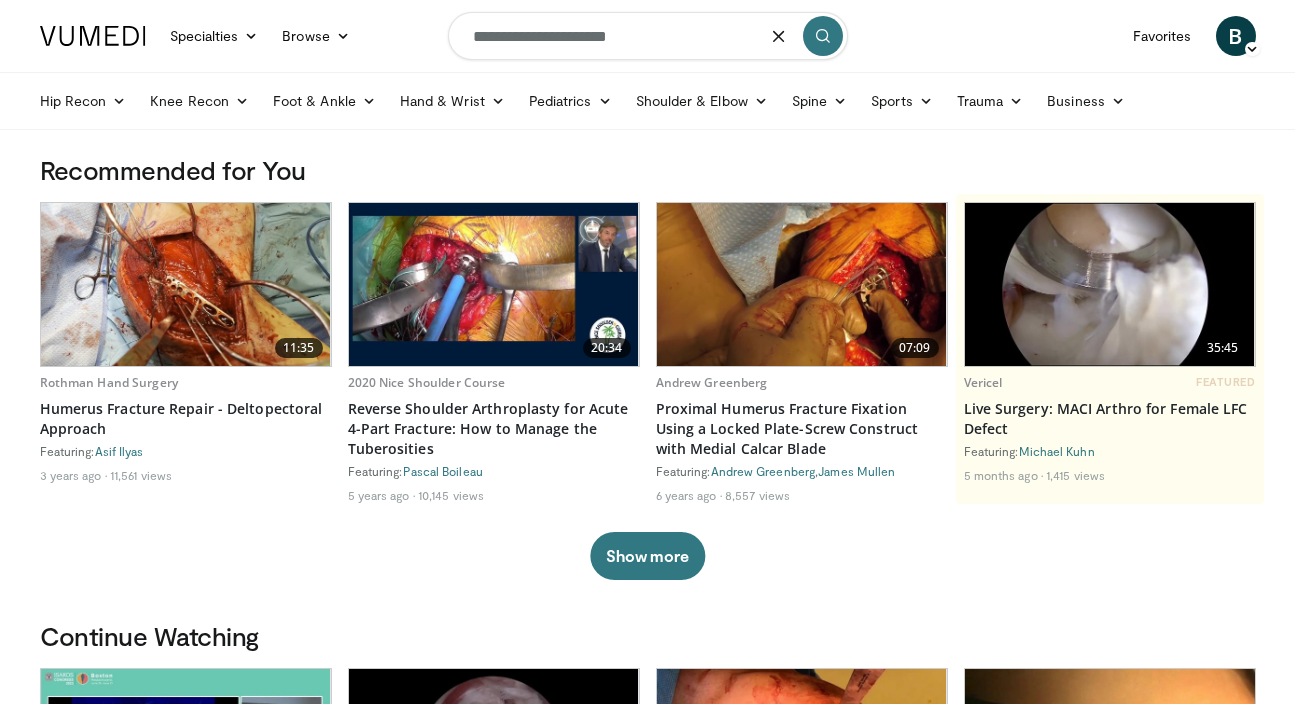 type on "**********" 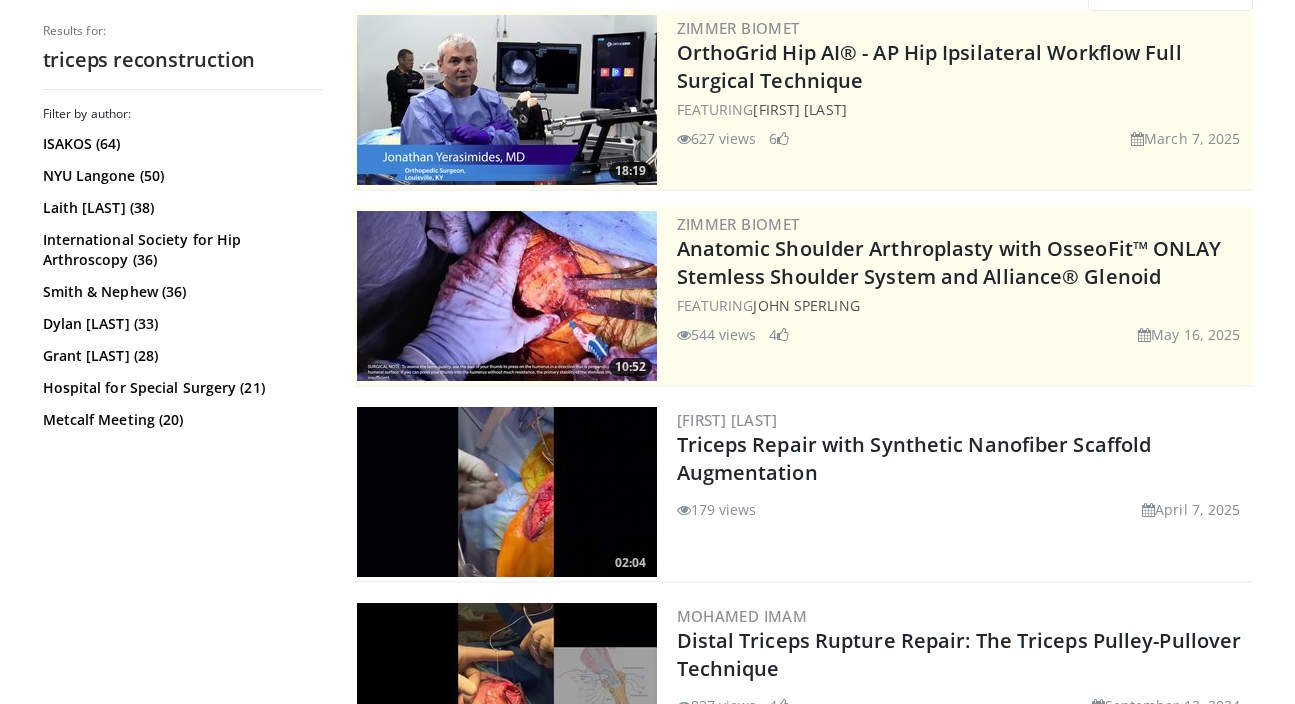 scroll, scrollTop: 243, scrollLeft: 0, axis: vertical 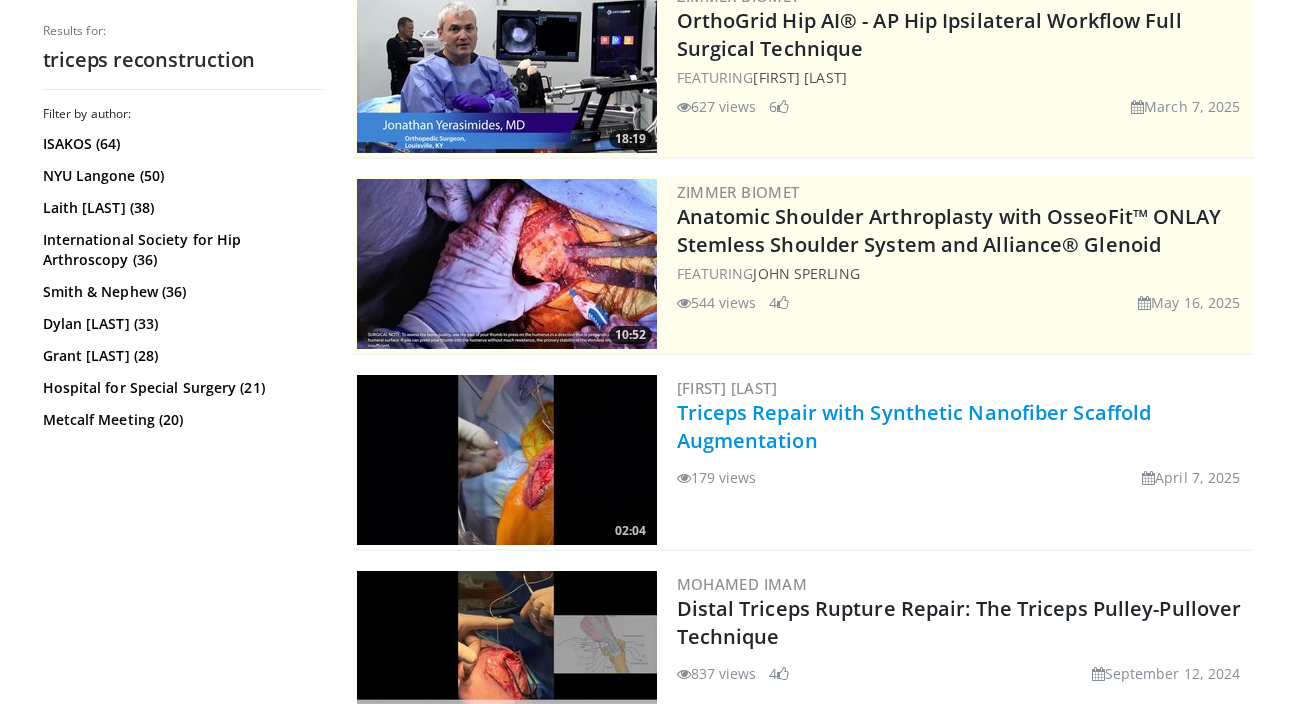 click on "Triceps Repair with Synthetic Nanofiber Scaffold Augmentation" at bounding box center [914, 426] 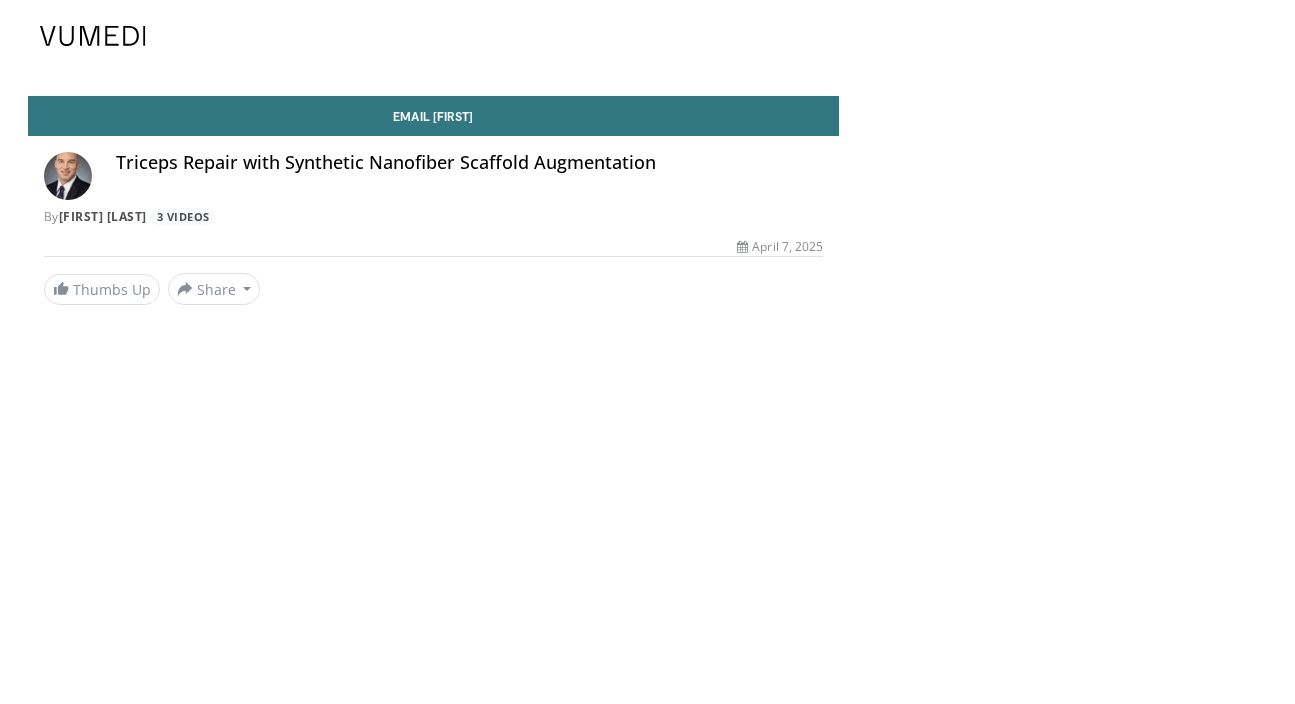 scroll, scrollTop: 0, scrollLeft: 0, axis: both 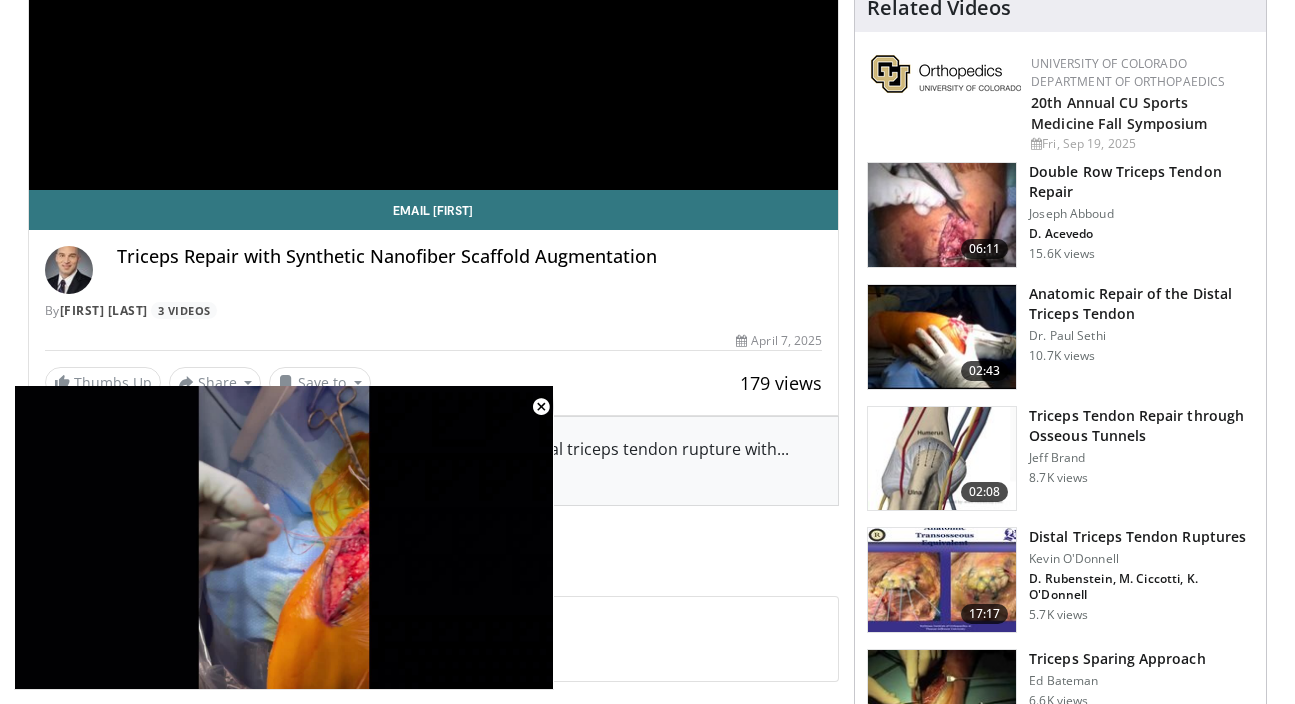click on "Anatomic Repair of the Distal Triceps Tendon" at bounding box center (1141, 304) 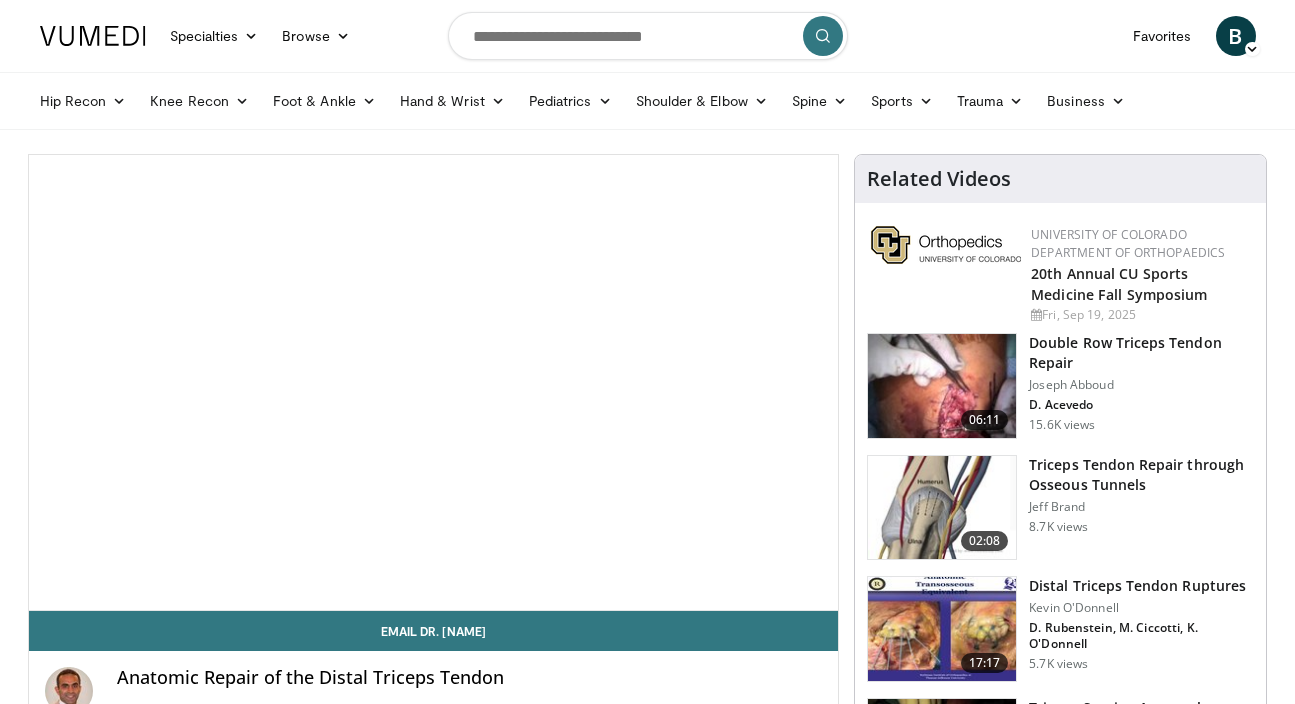 scroll, scrollTop: 0, scrollLeft: 0, axis: both 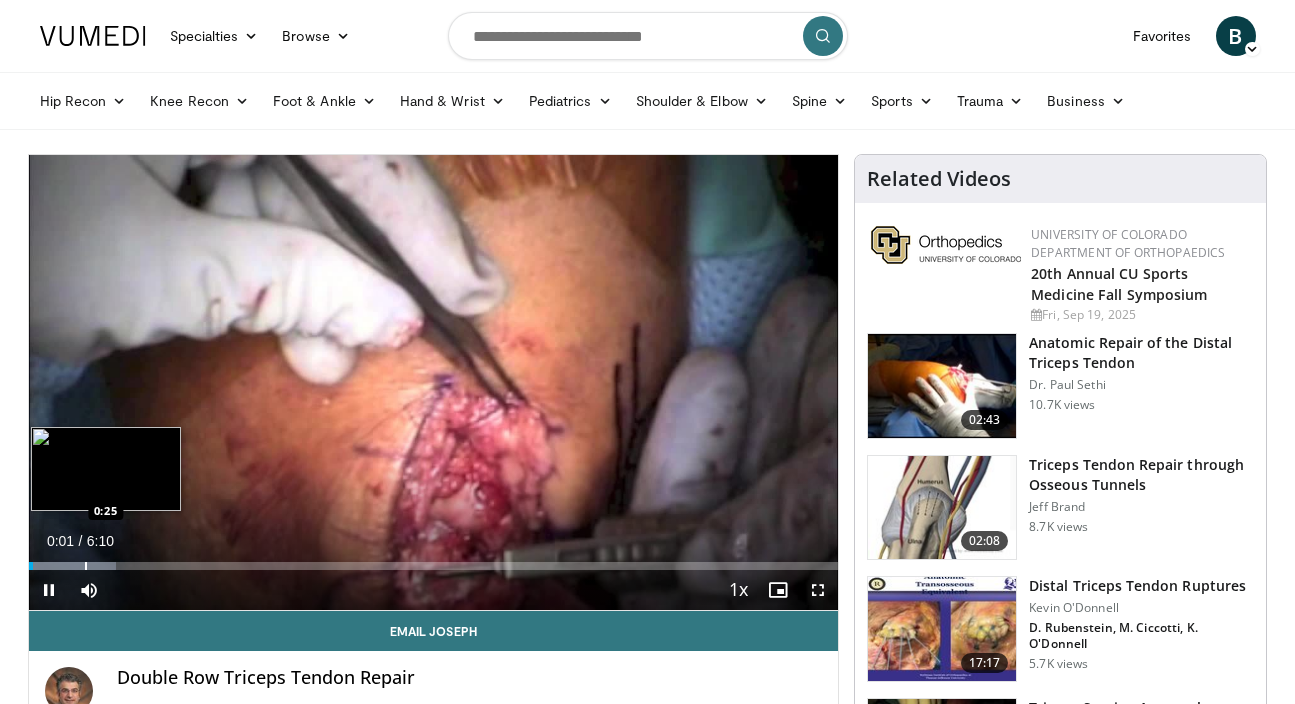 click at bounding box center [86, 566] 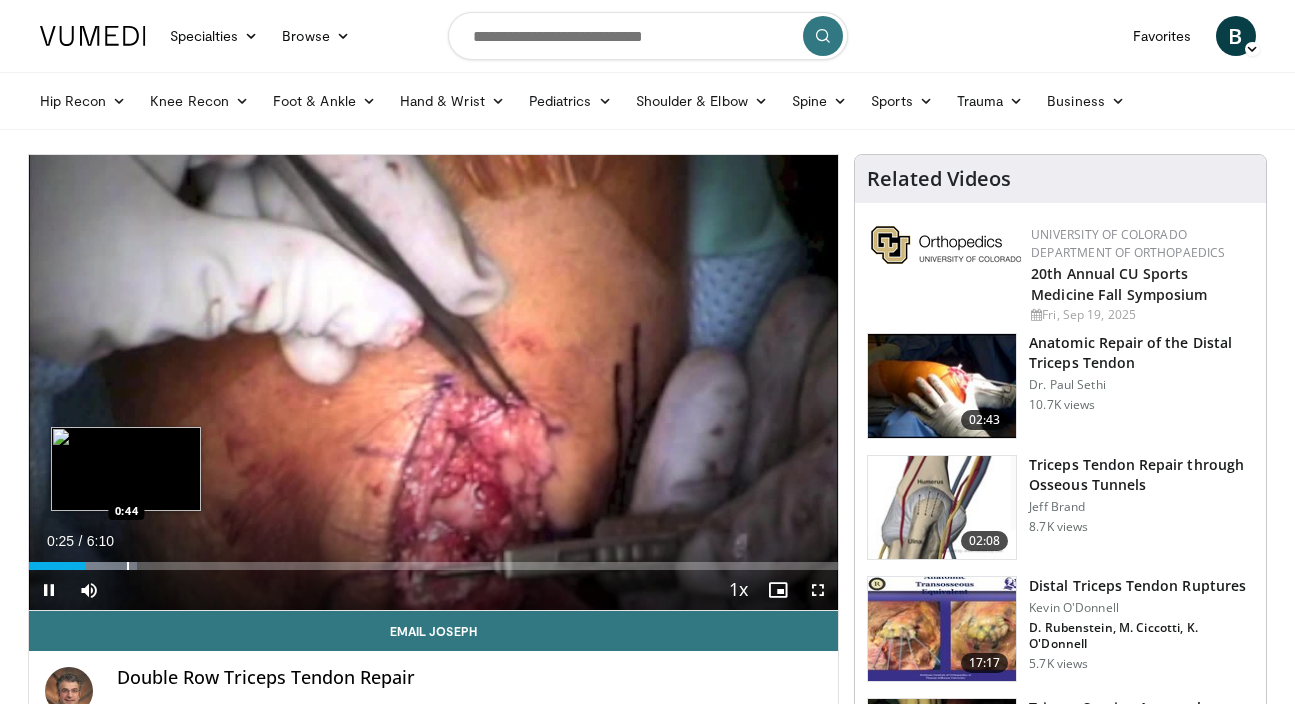click at bounding box center (128, 566) 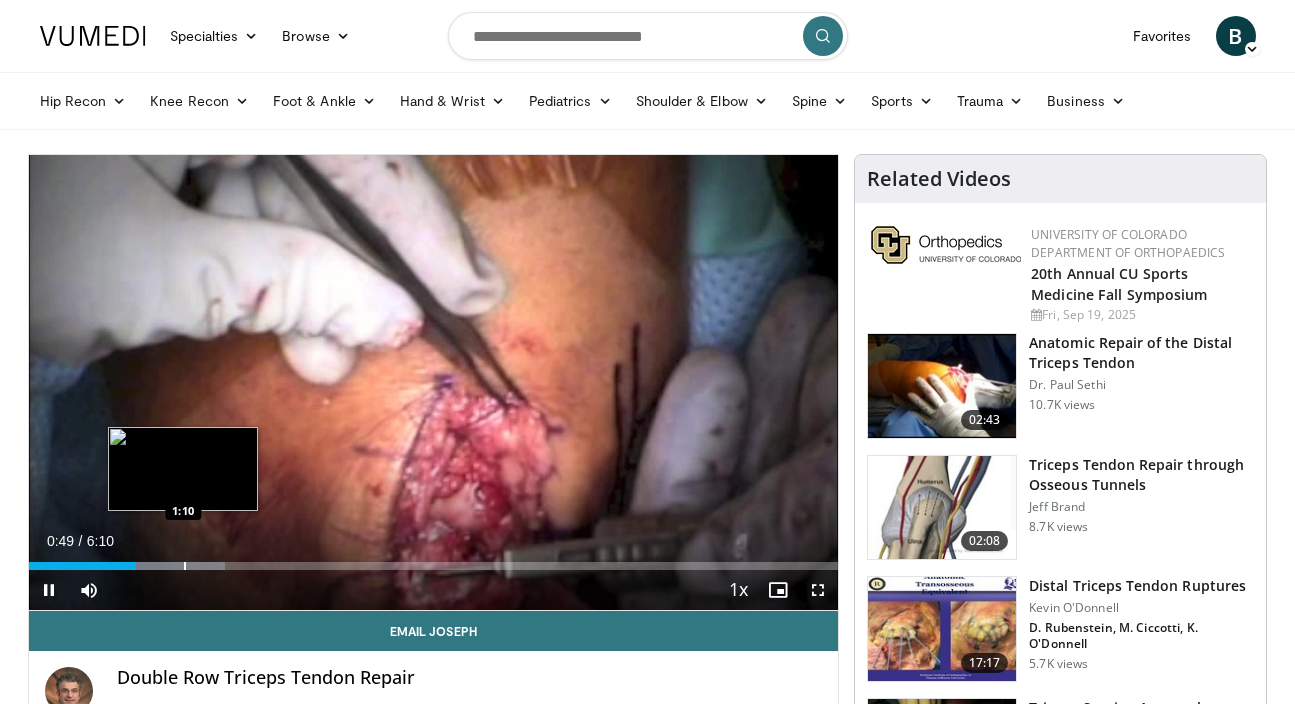 click at bounding box center (185, 566) 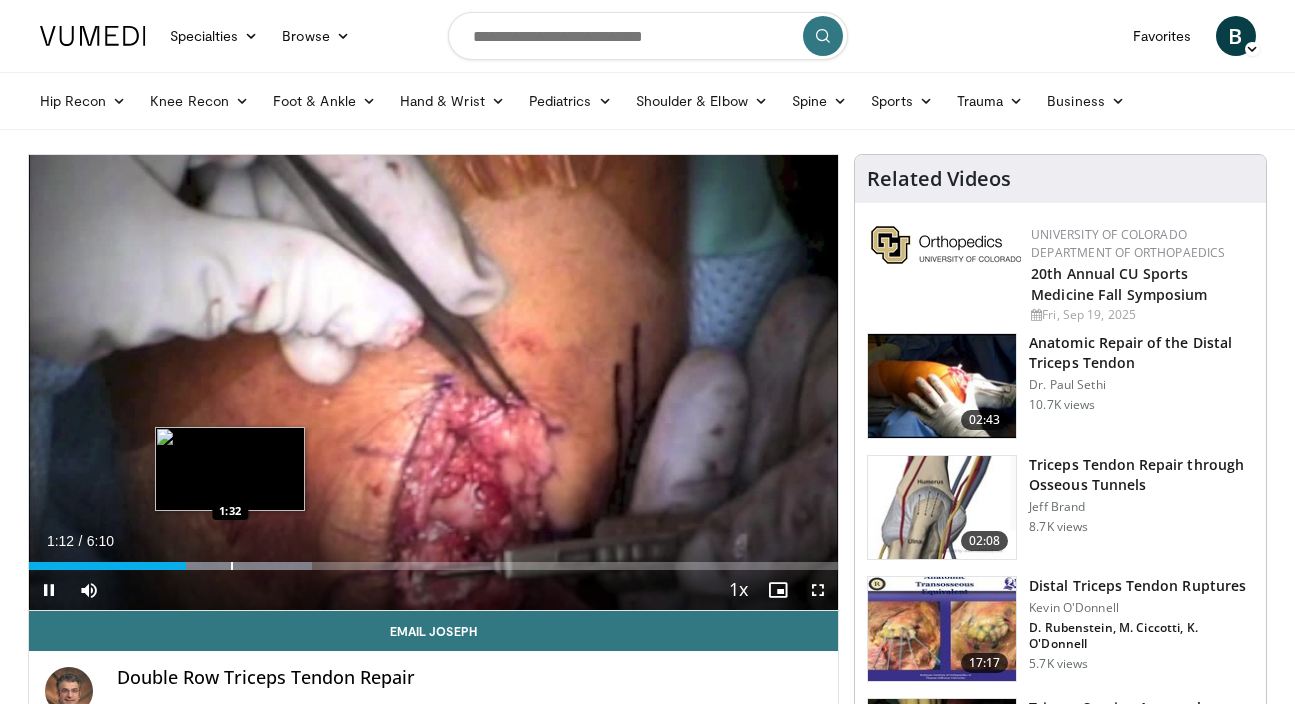 click on "Loaded :  34.98% 1:12 1:32" at bounding box center [434, 560] 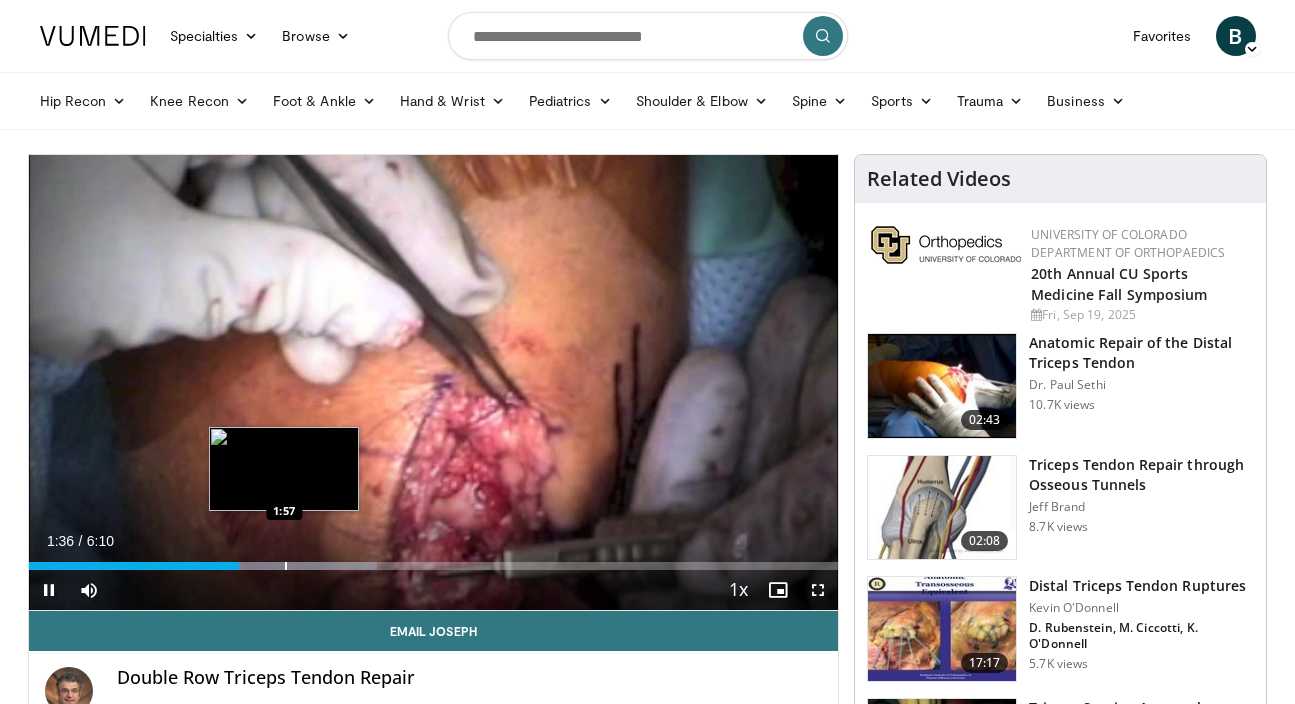 click at bounding box center (286, 566) 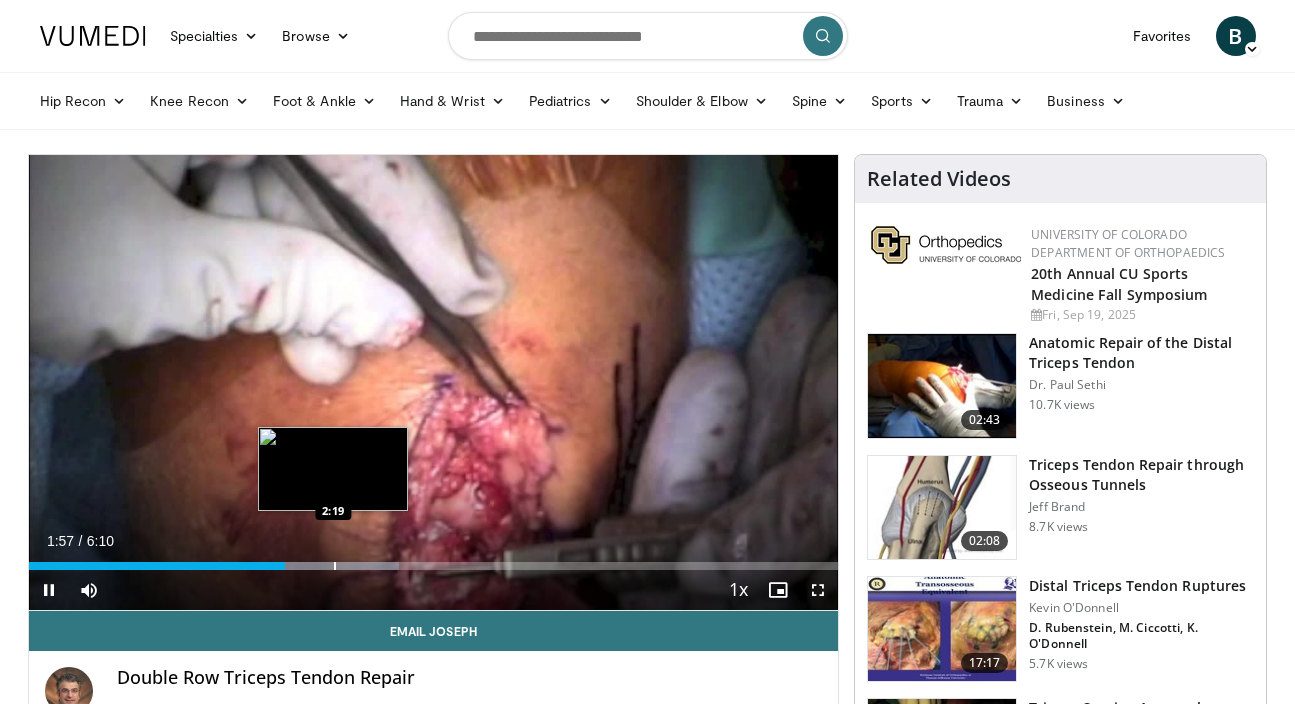 click at bounding box center (335, 566) 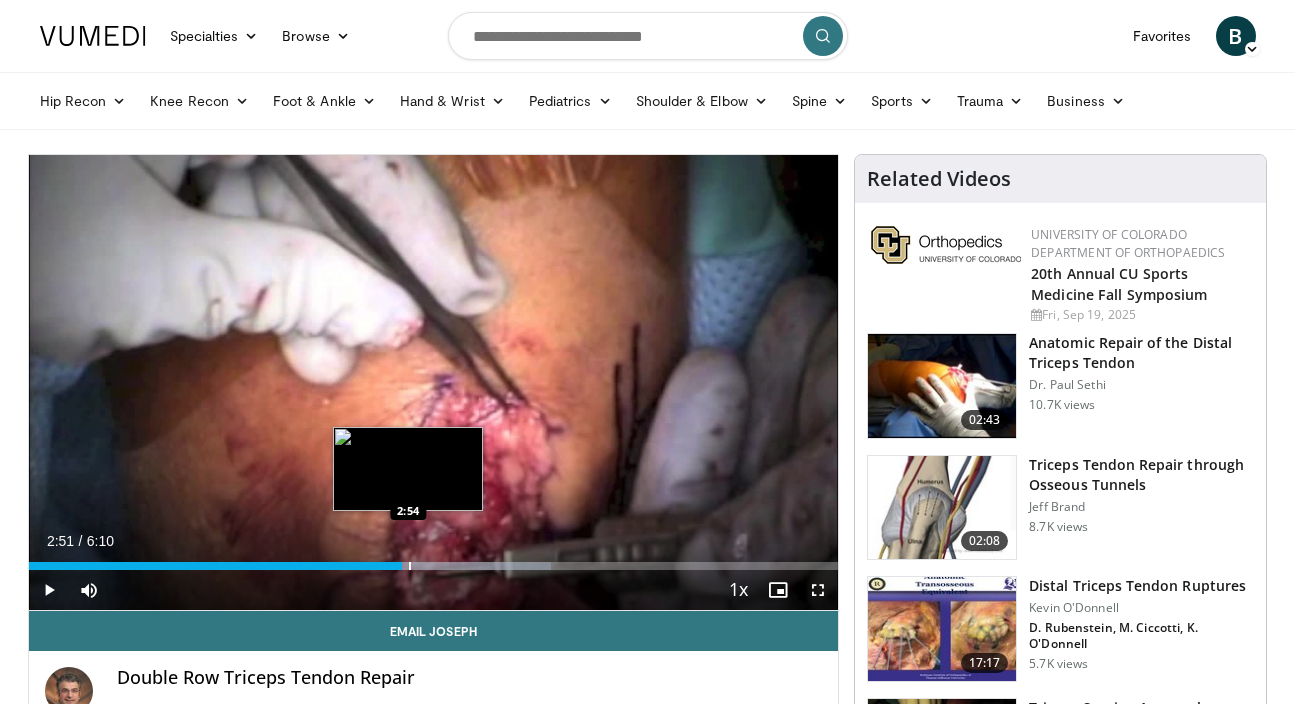 click at bounding box center (410, 566) 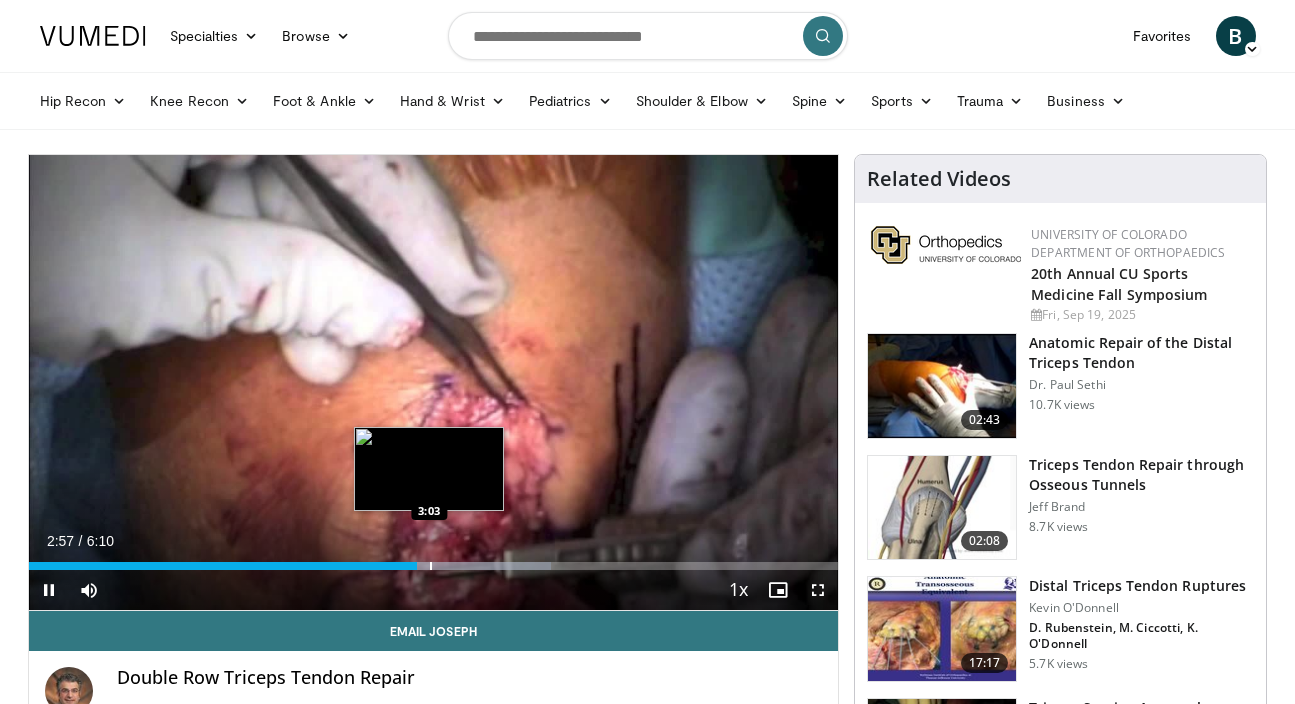 click on "Loaded :  64.59% 2:58 3:03" at bounding box center [434, 566] 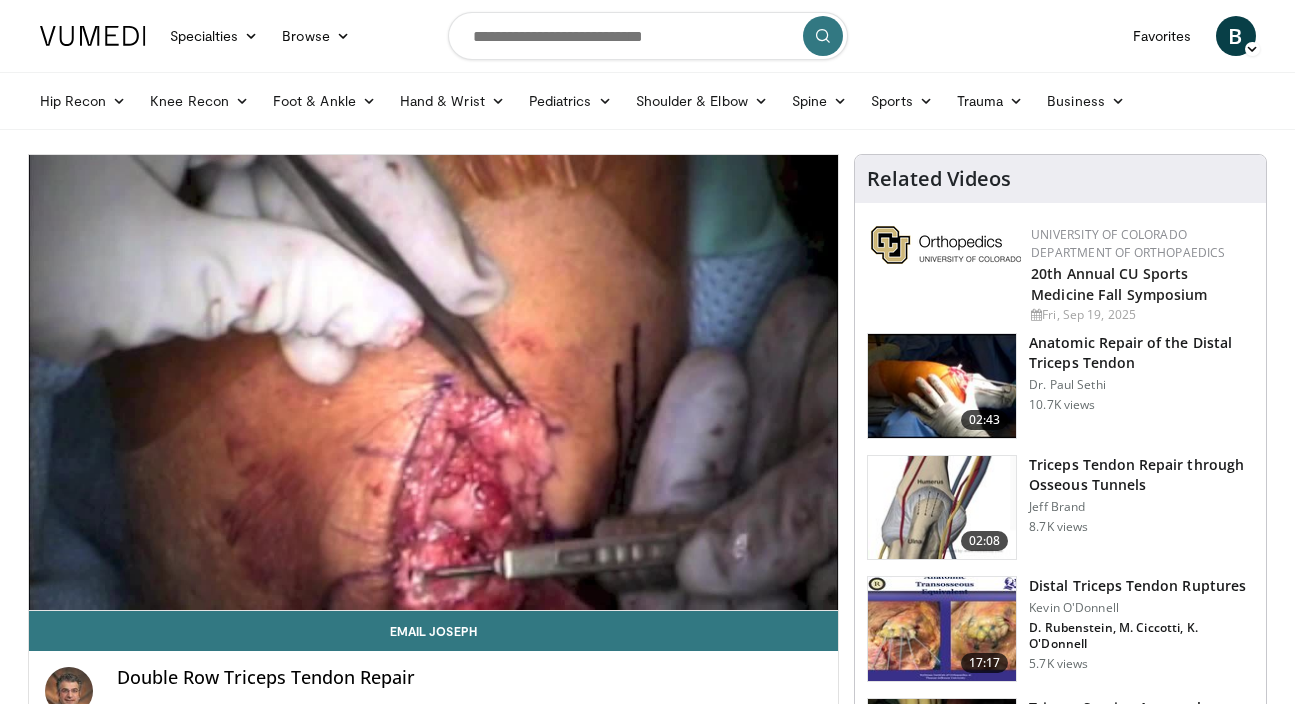 click on "10 seconds
Tap to unmute" at bounding box center (434, 382) 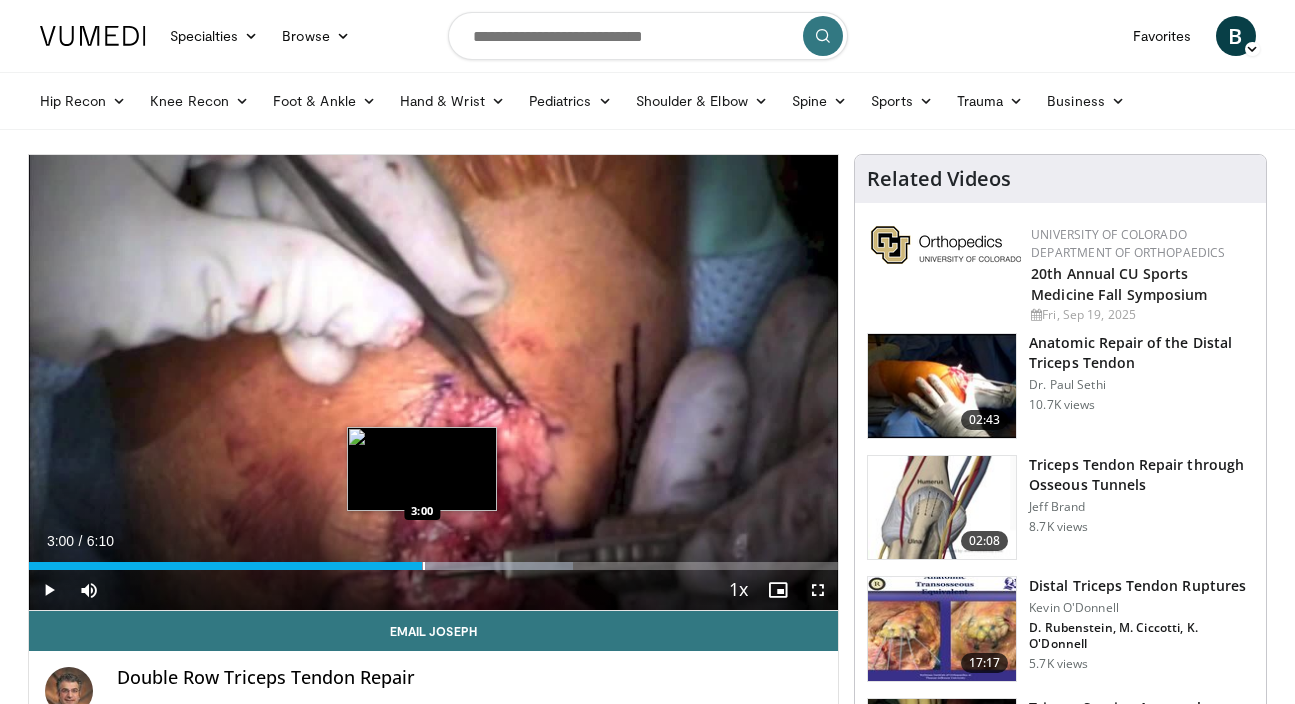 click at bounding box center [424, 566] 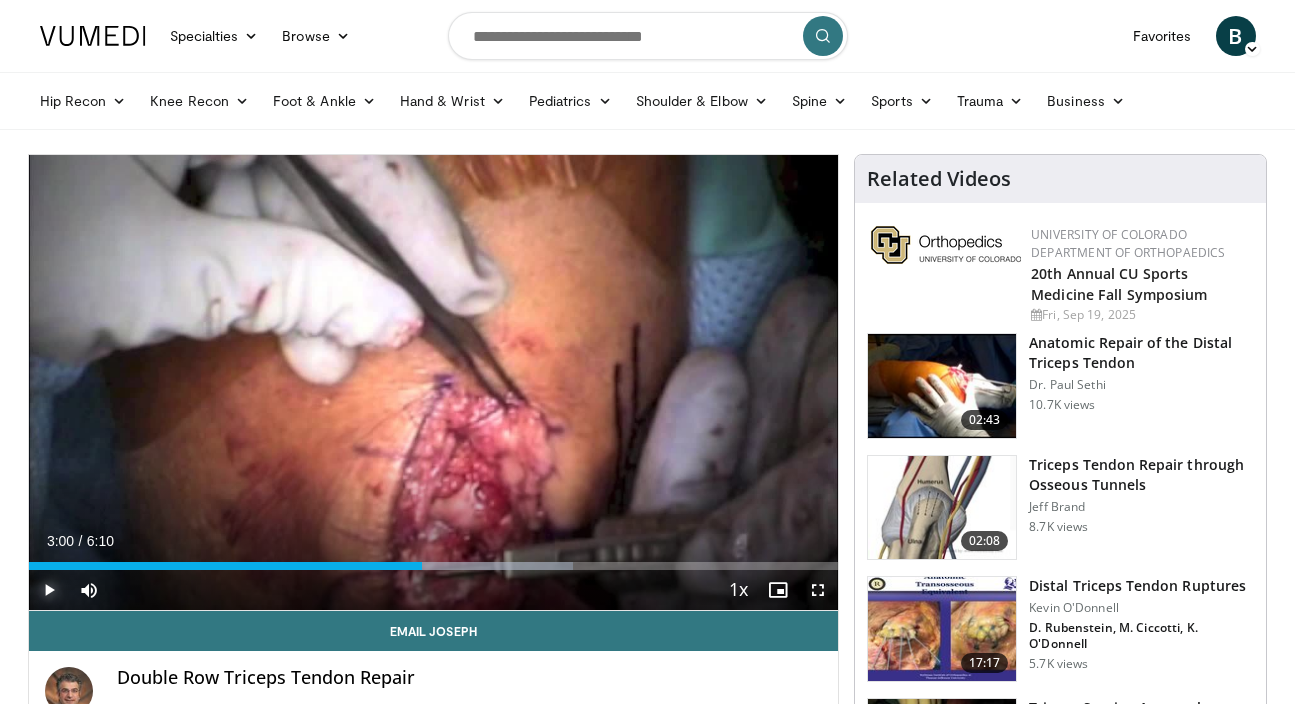 click at bounding box center (49, 590) 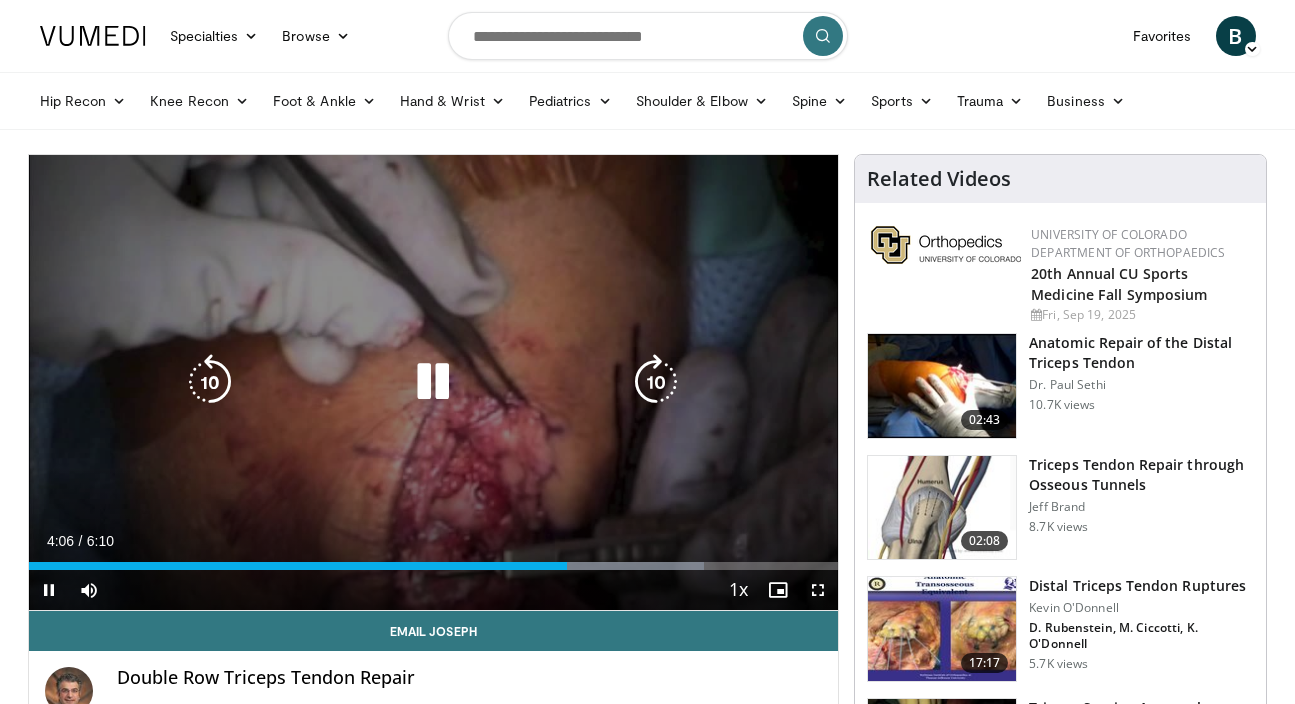 click at bounding box center [433, 382] 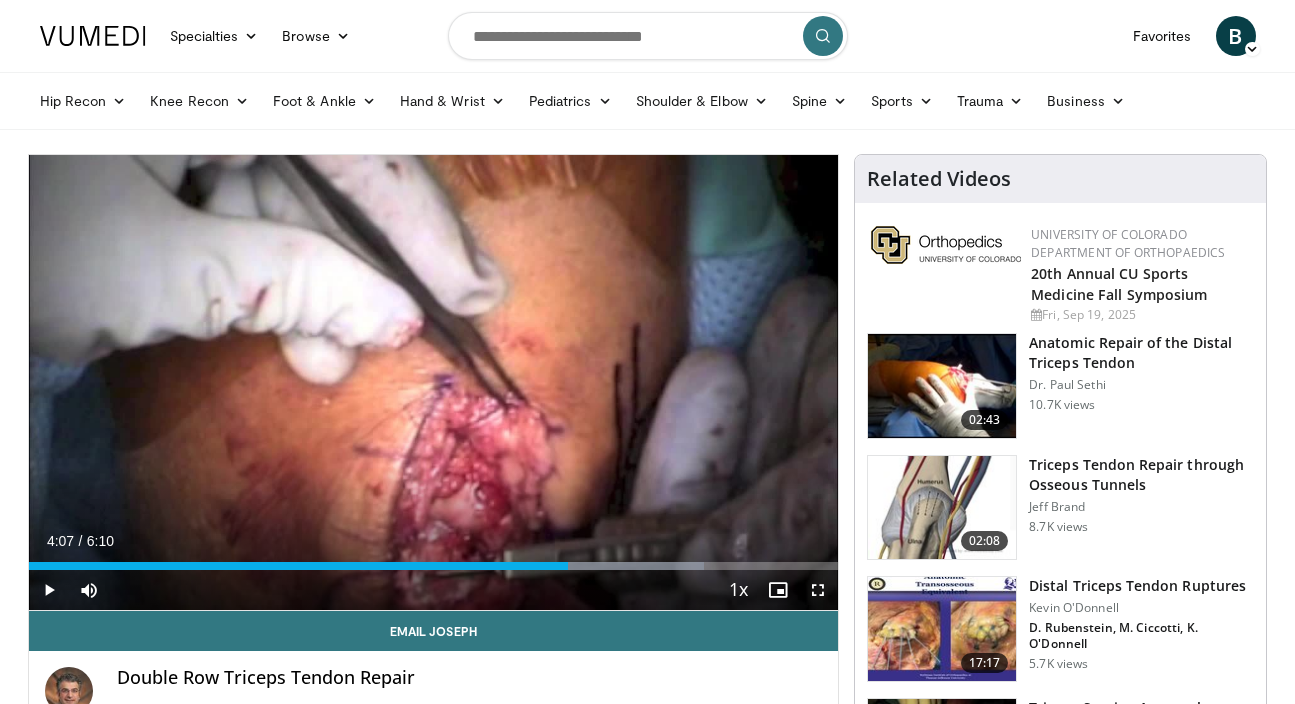 type 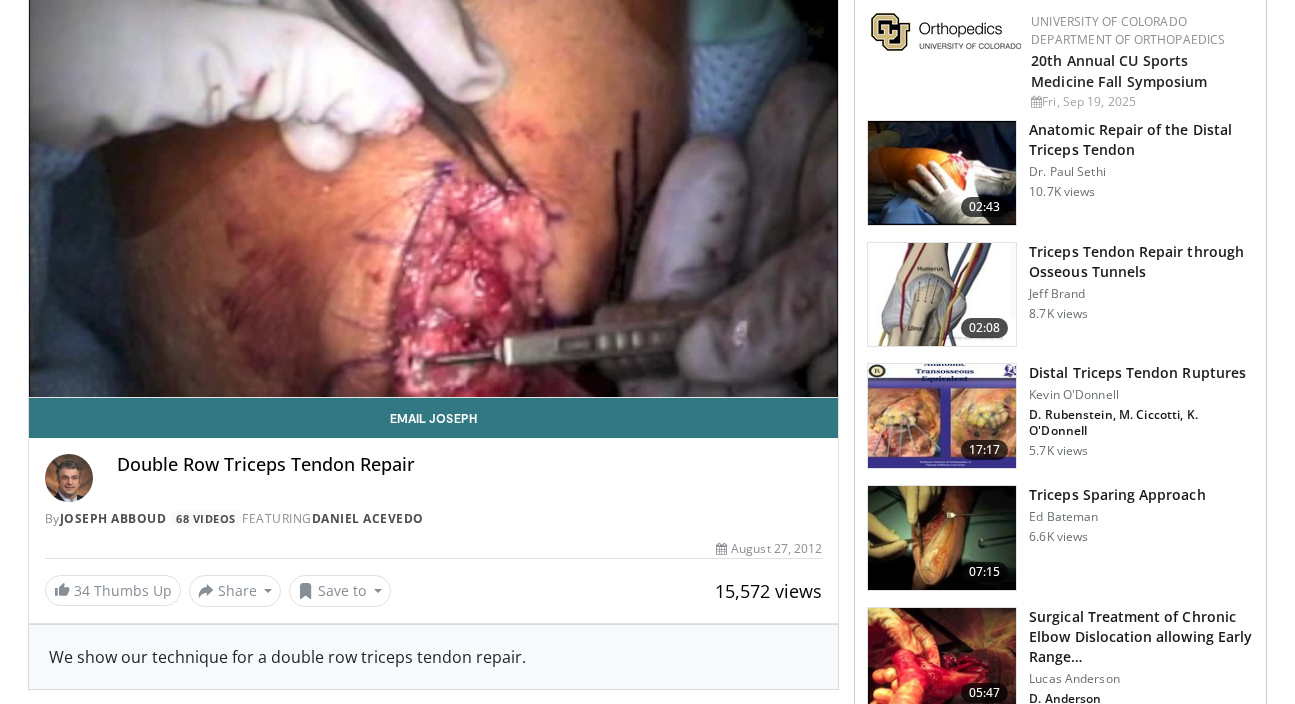 scroll, scrollTop: 226, scrollLeft: 0, axis: vertical 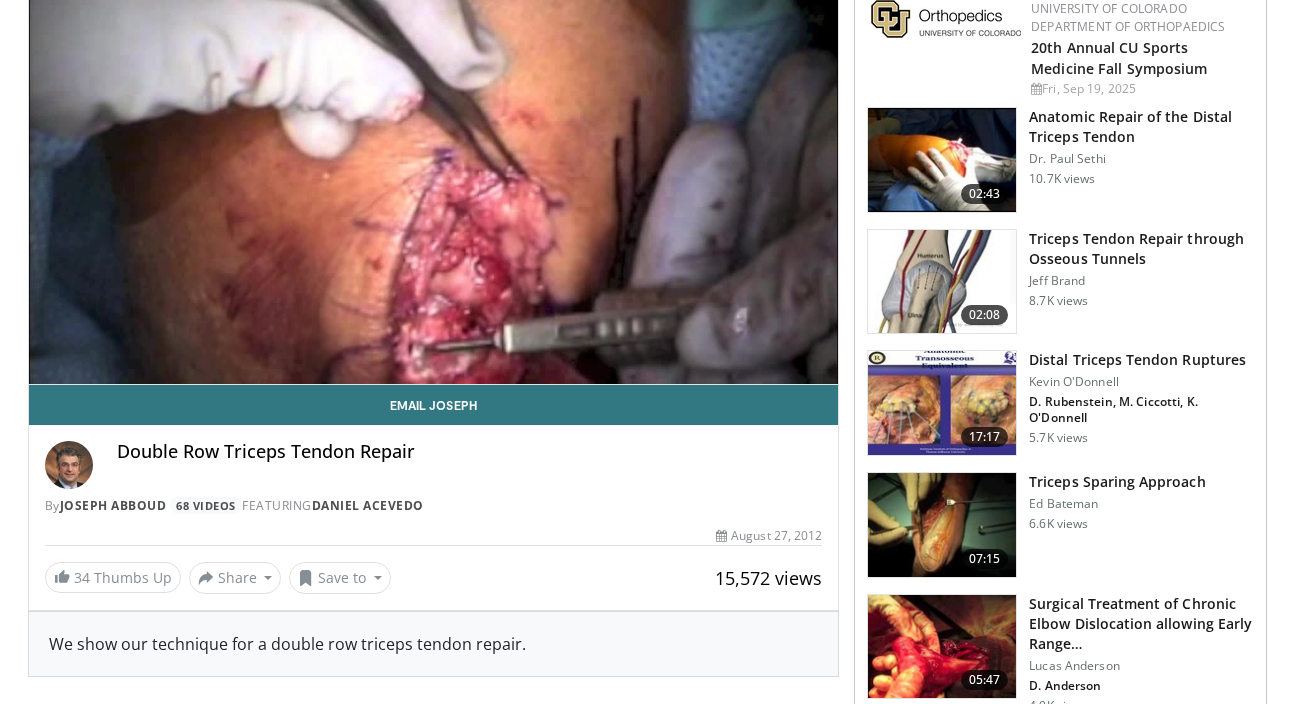 click at bounding box center (942, 403) 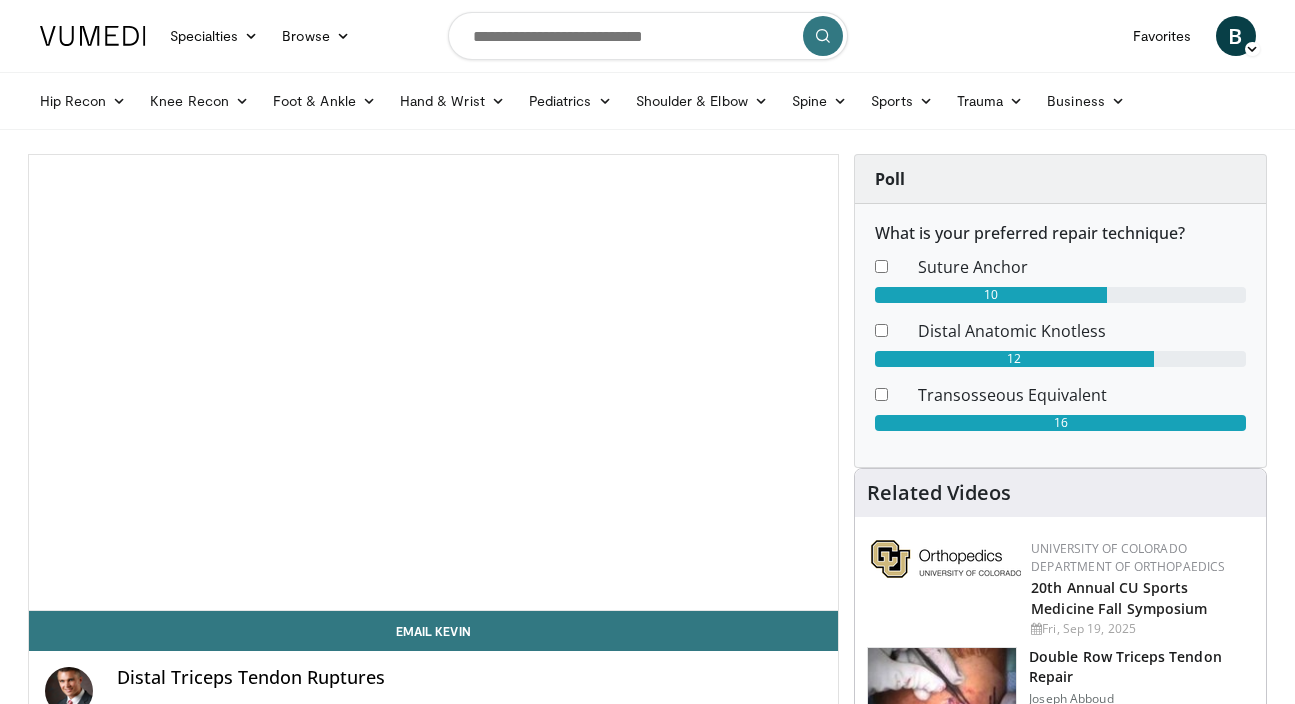 scroll, scrollTop: 0, scrollLeft: 0, axis: both 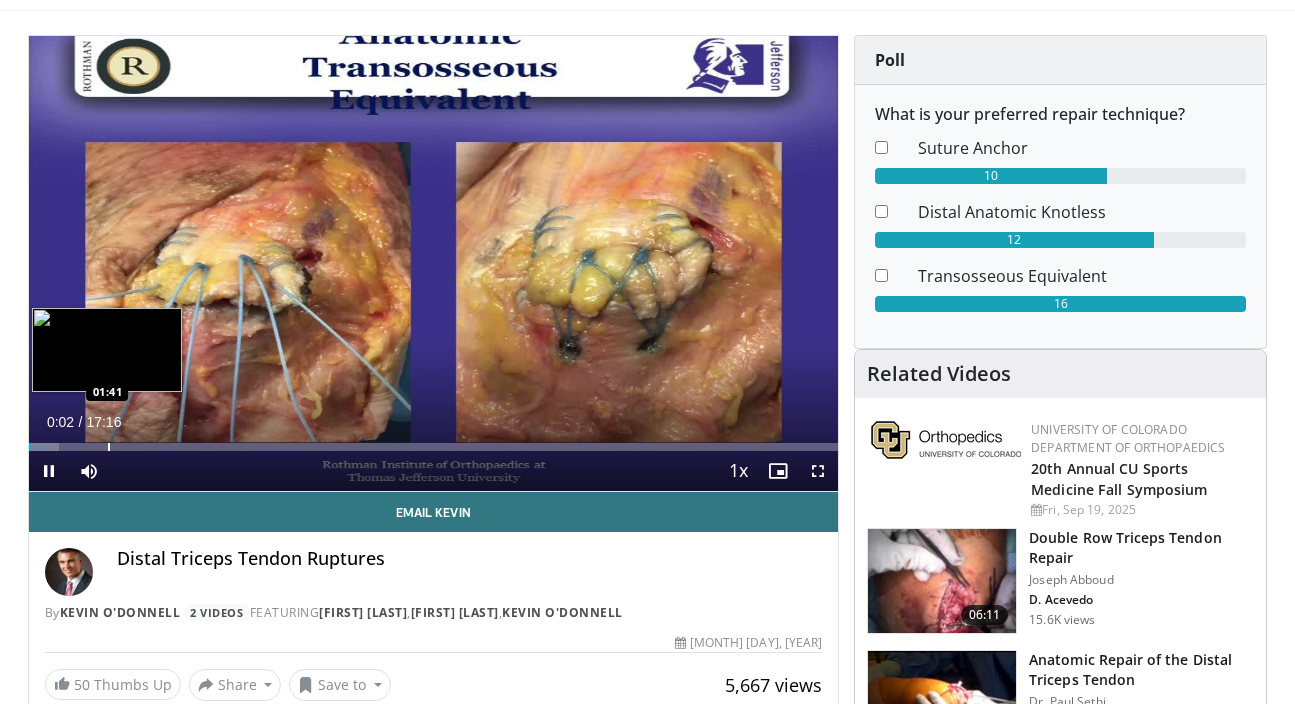 click at bounding box center (109, 447) 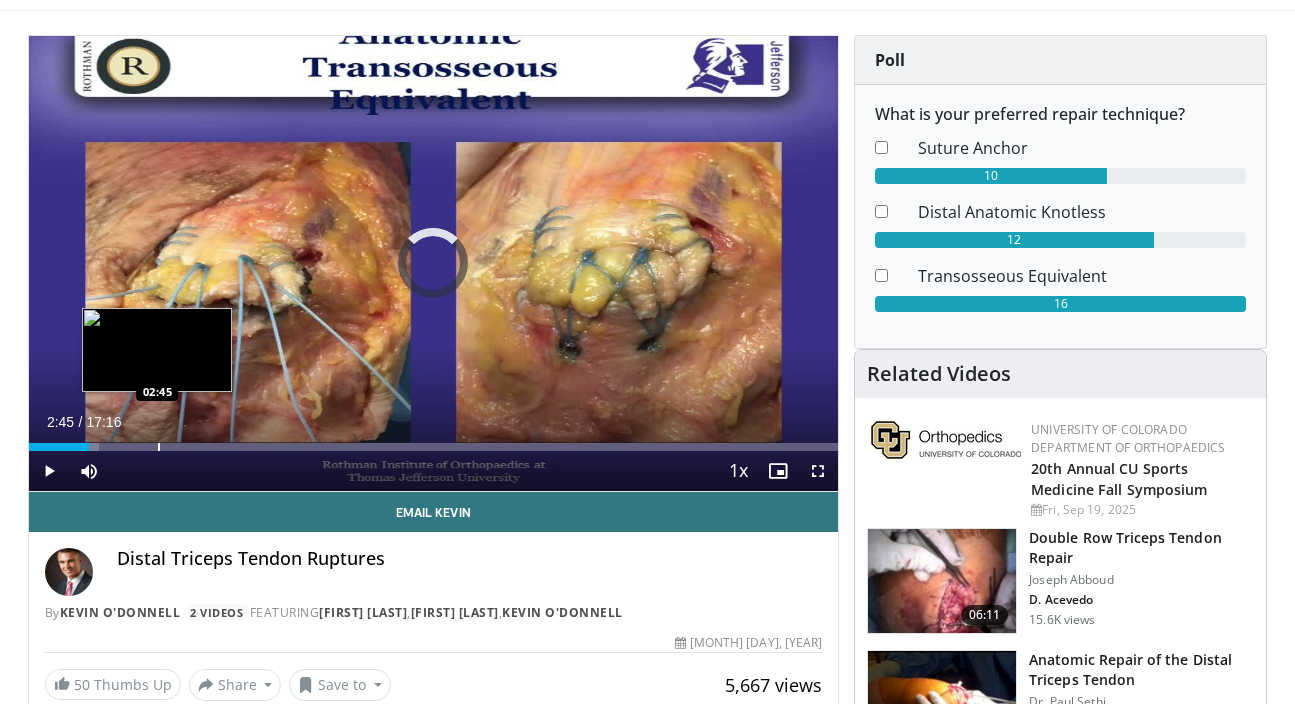 click at bounding box center (159, 447) 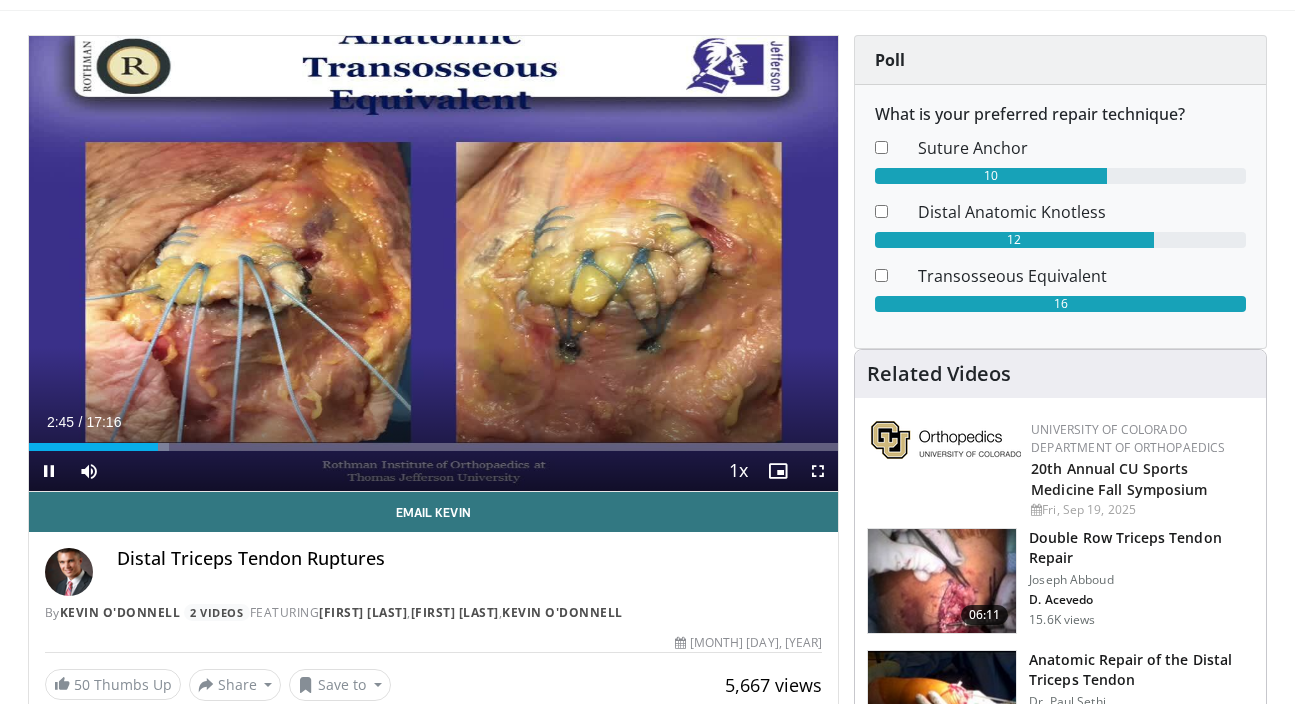 click on "Current Time  2:45 / Duration  17:16" at bounding box center (434, 422) 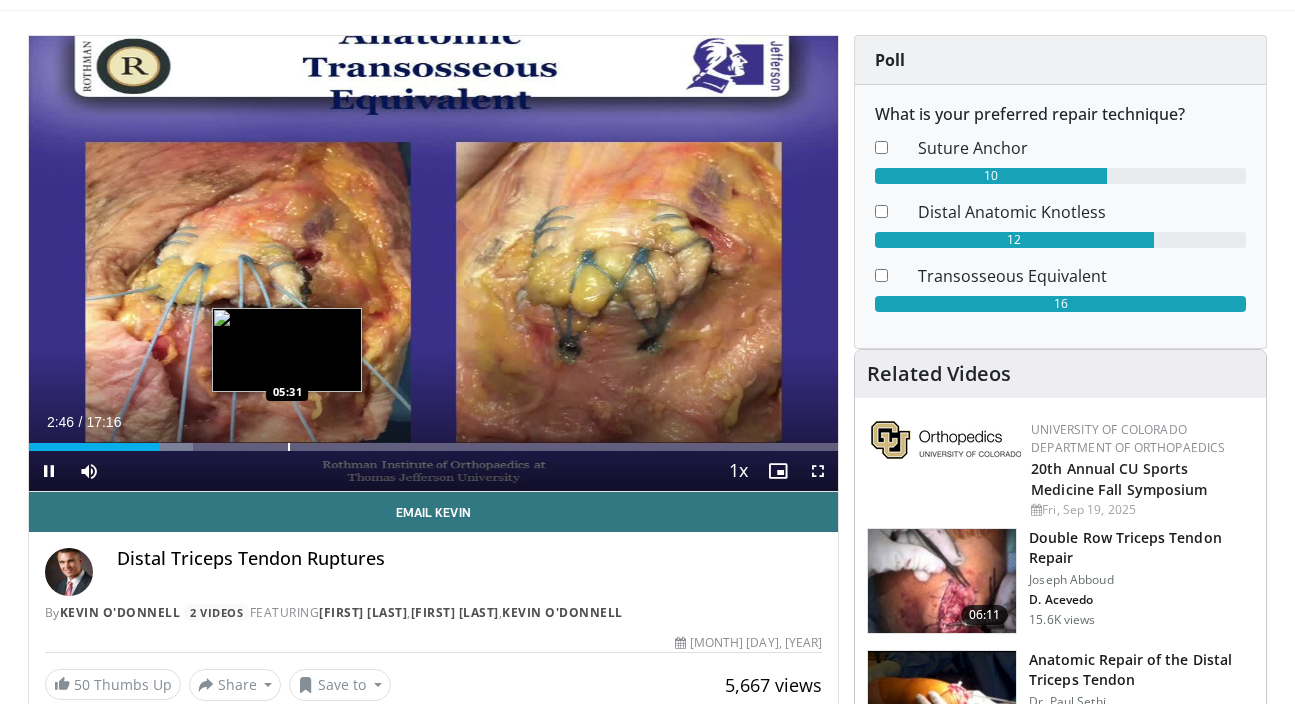 click on "Loaded :  20.27% 02:46 05:31" at bounding box center (434, 441) 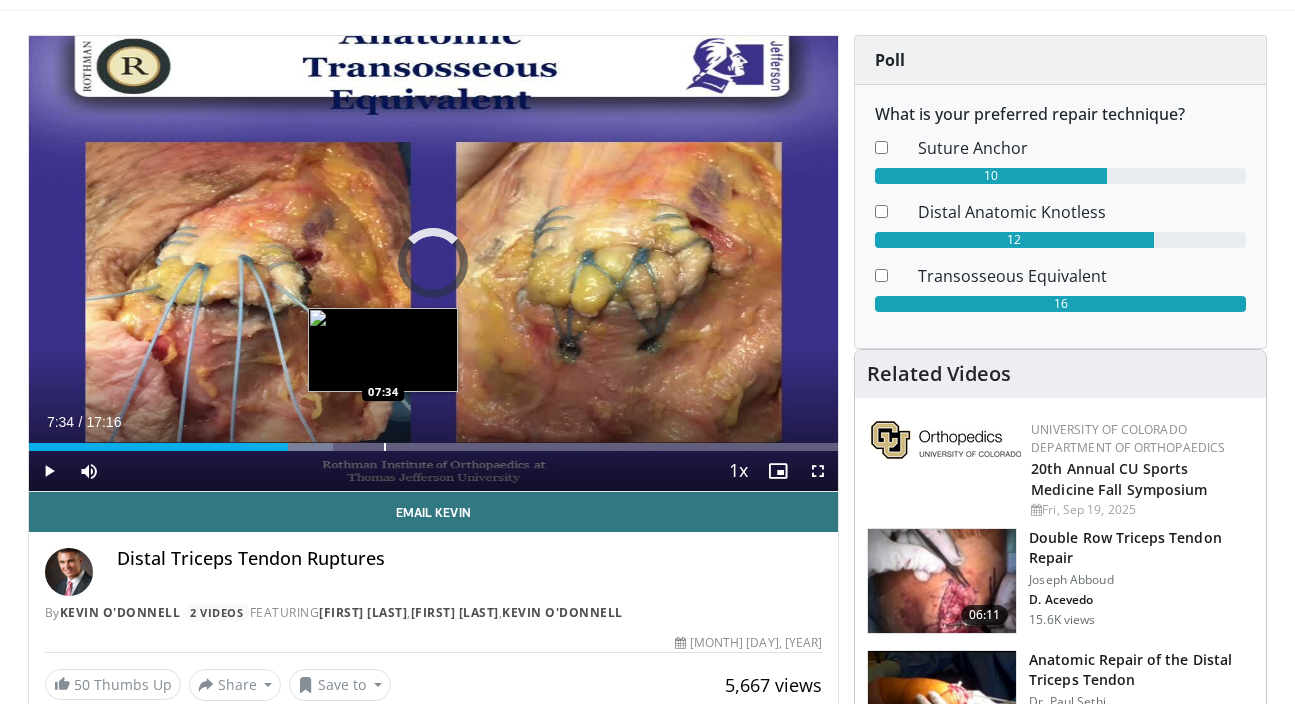 click at bounding box center (385, 447) 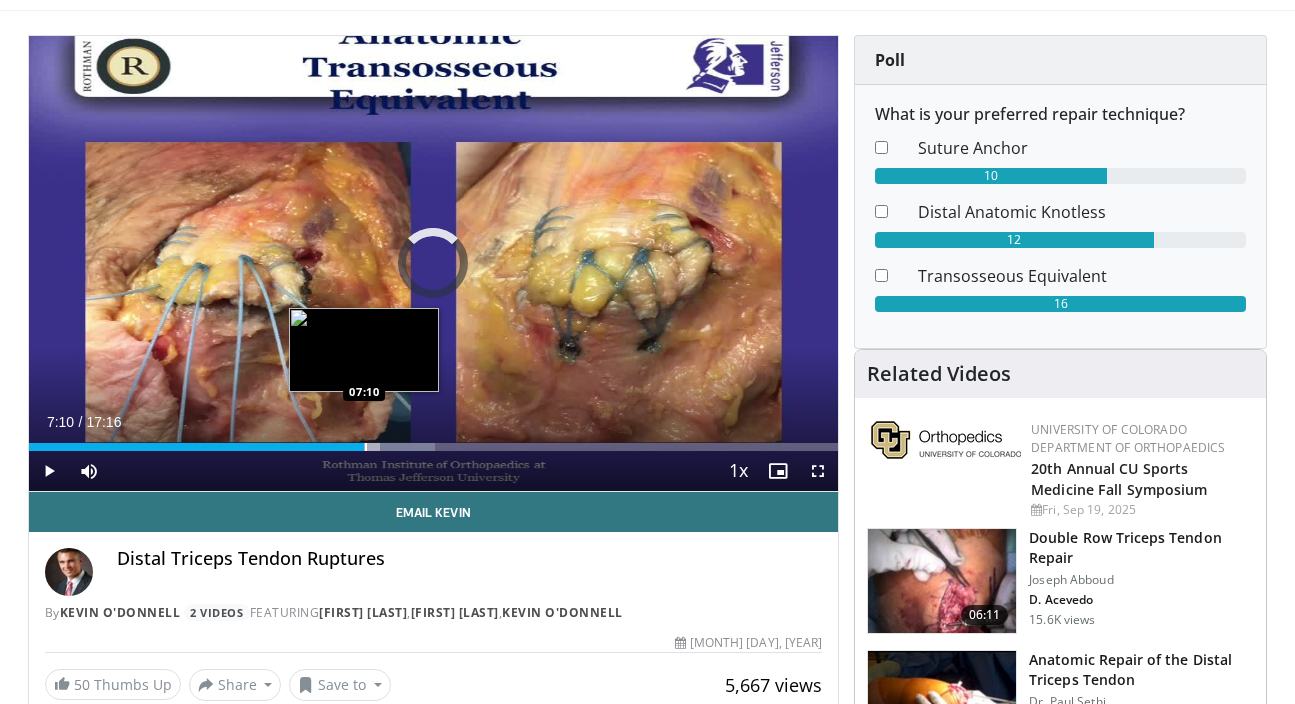 click at bounding box center (366, 447) 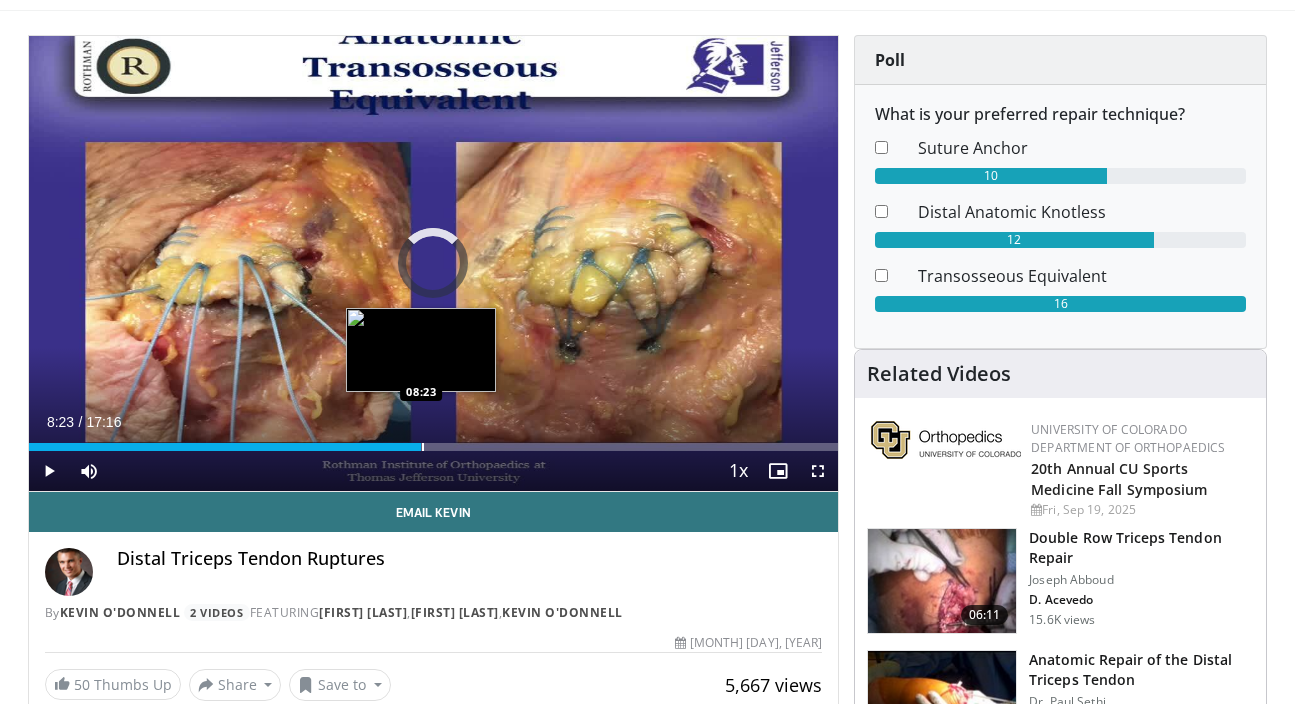 click at bounding box center [423, 447] 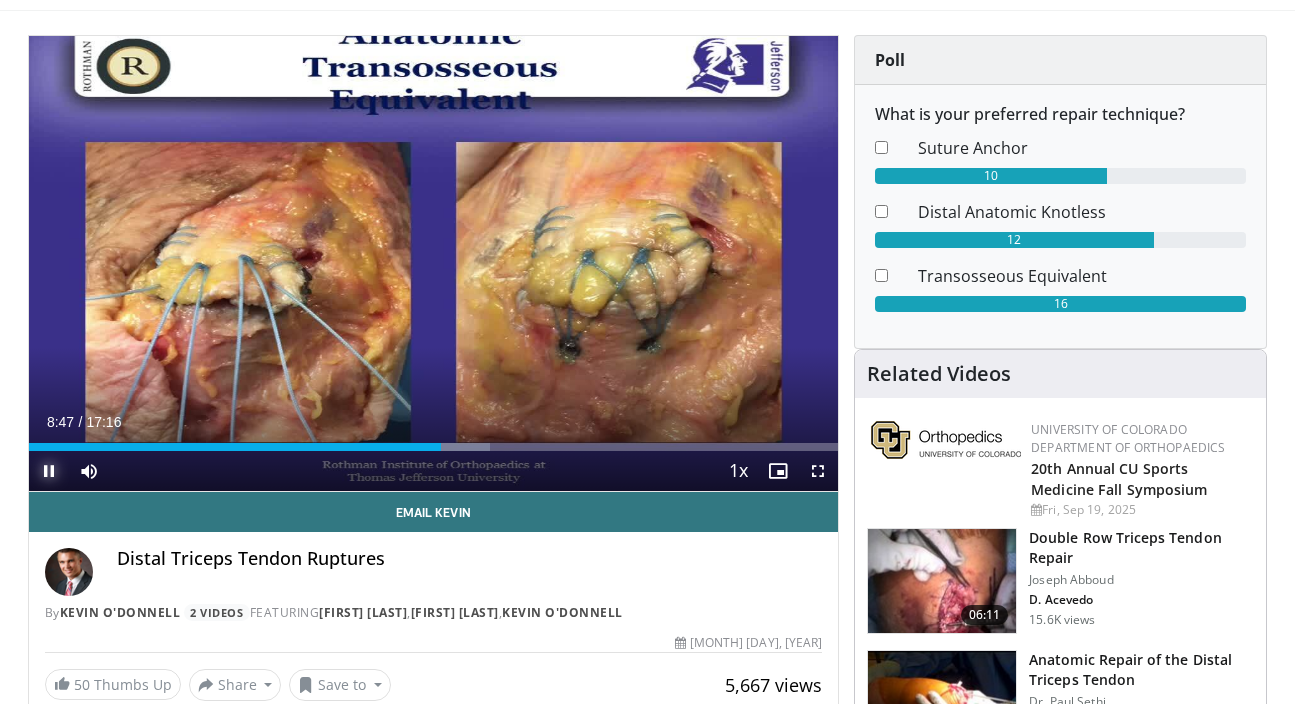 click at bounding box center (49, 471) 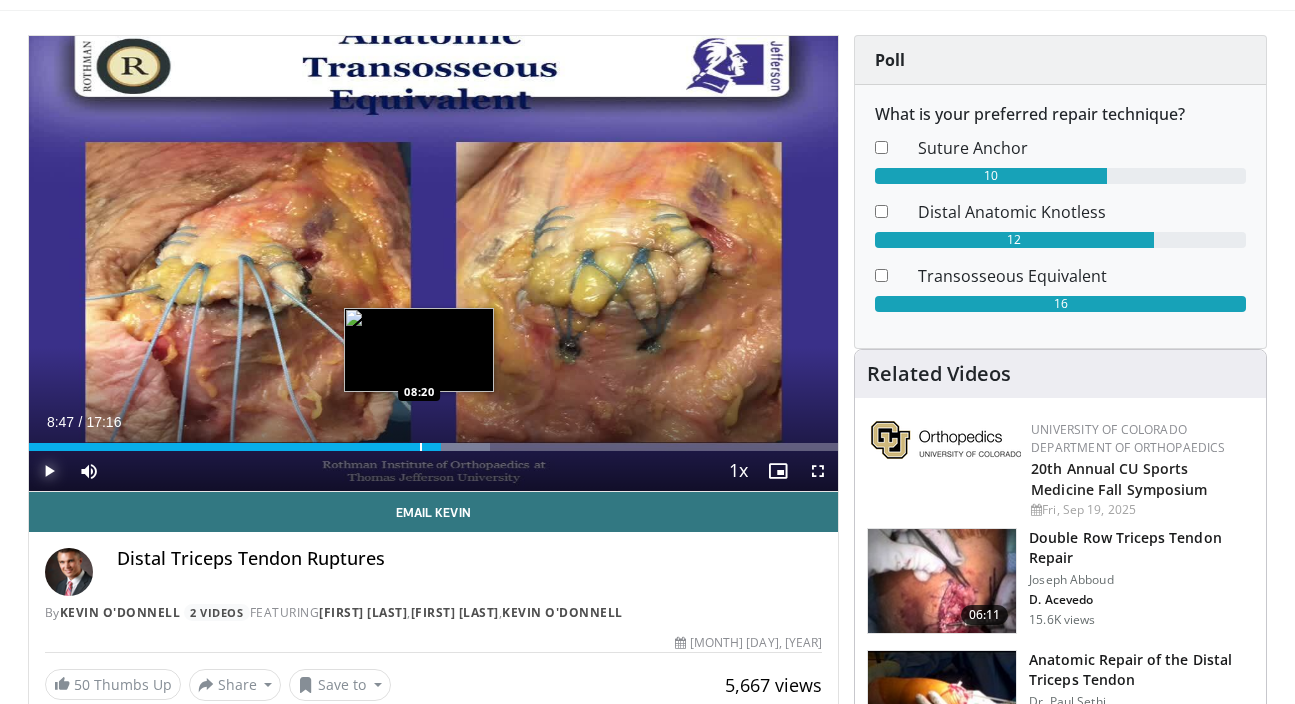 click at bounding box center (421, 447) 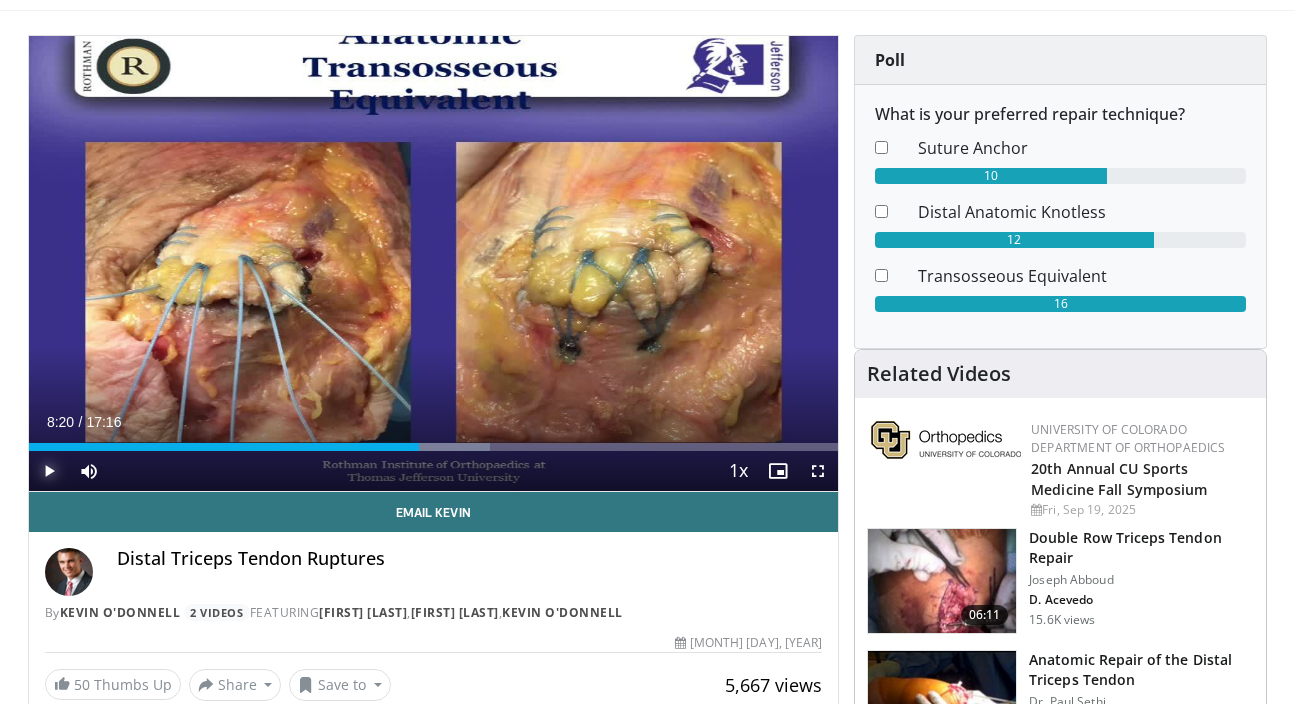 click at bounding box center (49, 471) 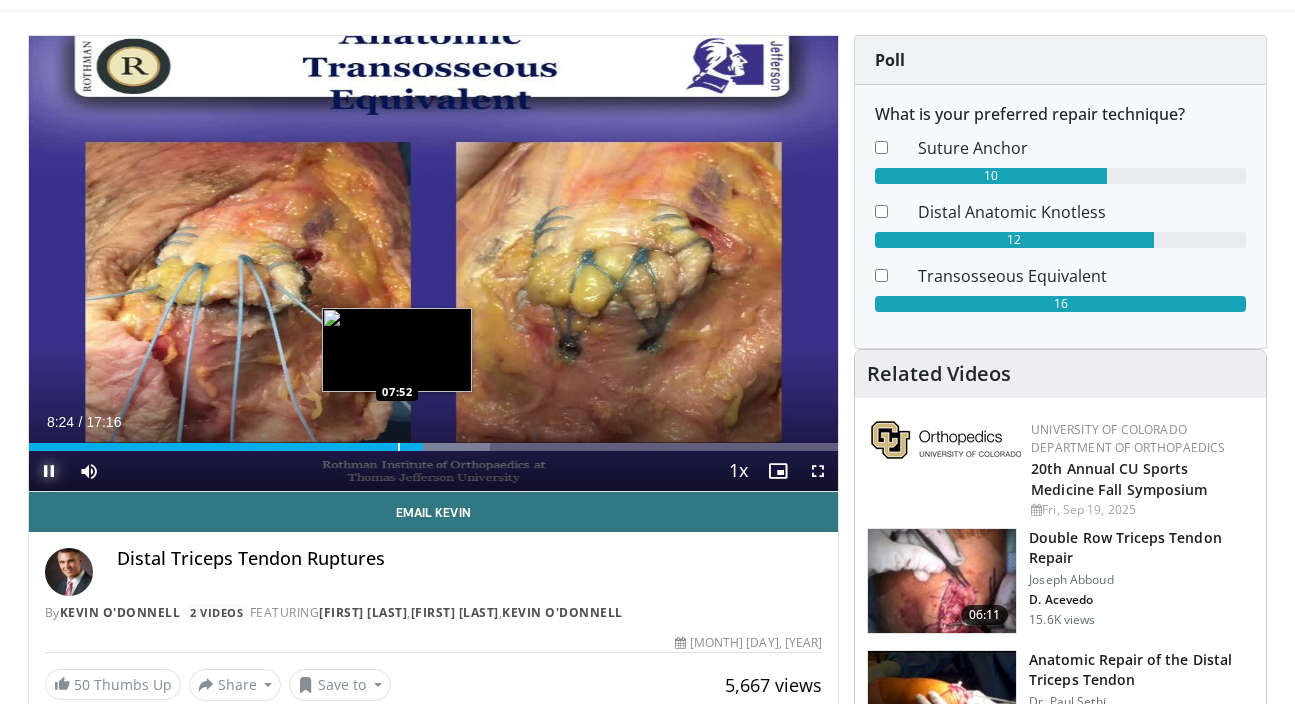 click at bounding box center (399, 447) 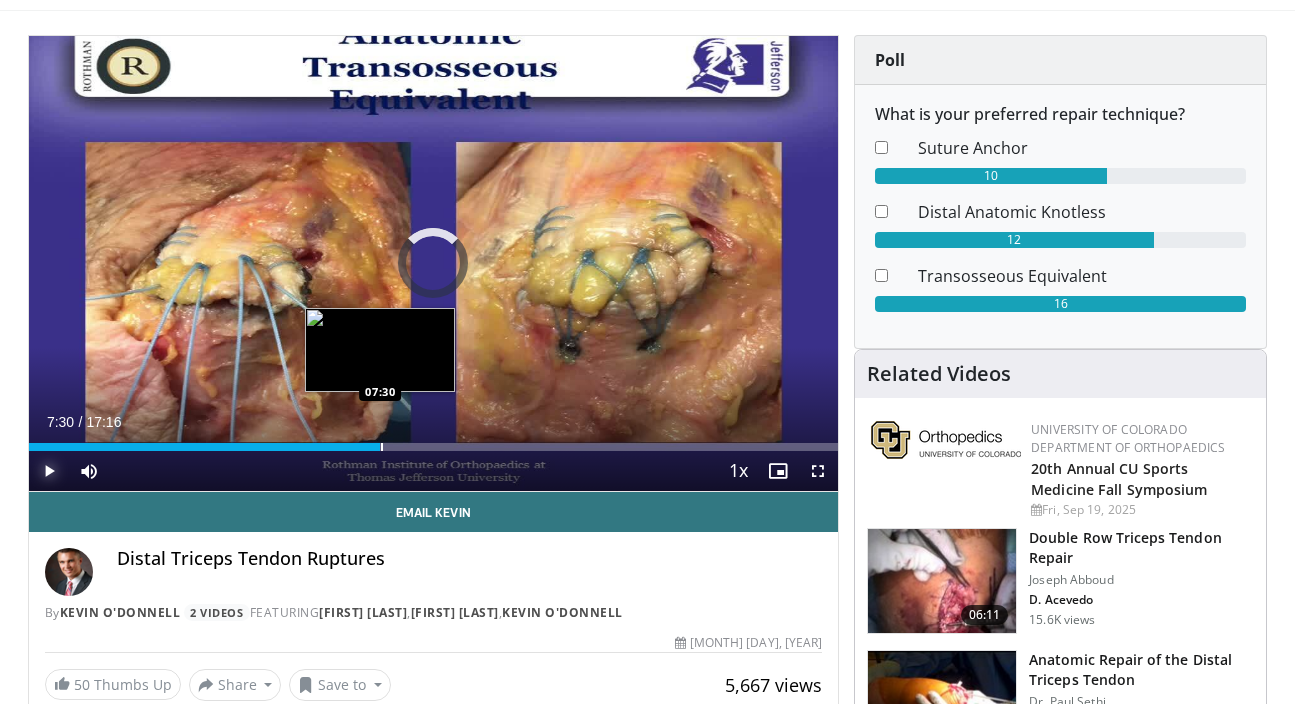 click at bounding box center [382, 447] 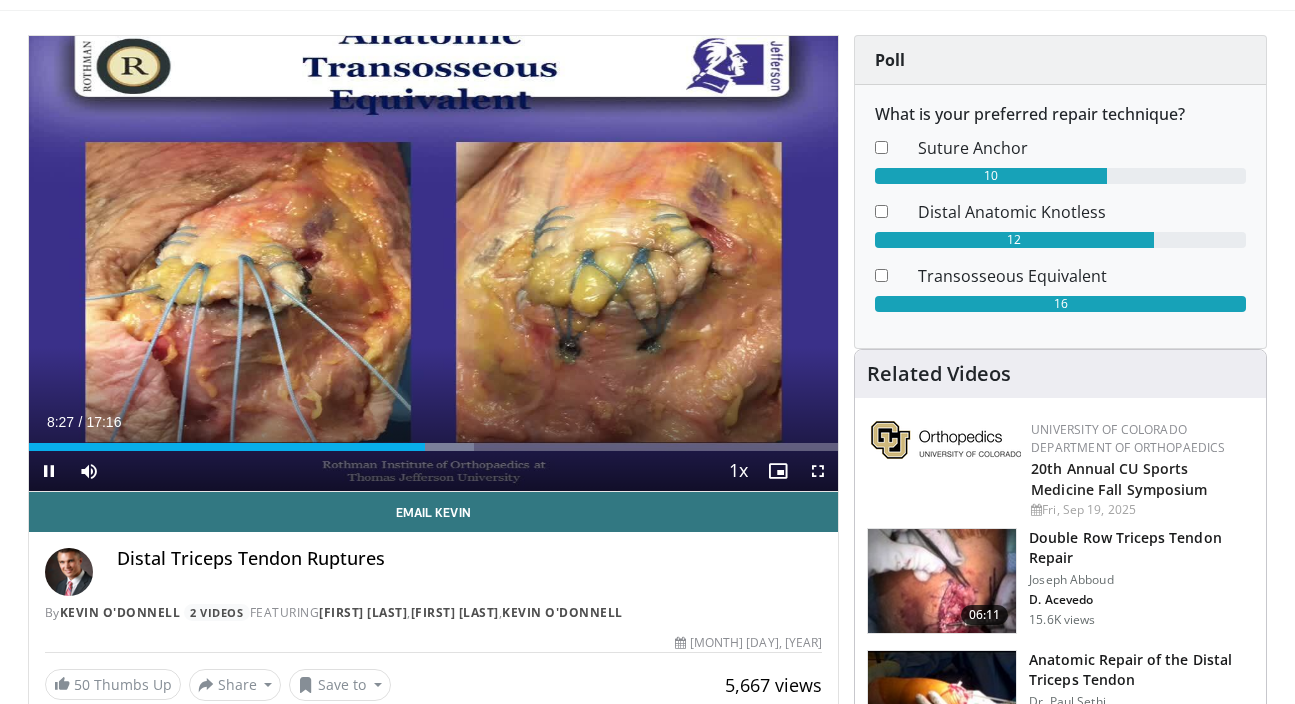 click on "Current Time  8:27 / Duration  17:16 Pause Skip Backward Skip Forward Mute 0% Loaded :  55.03% 08:27 08:37 Stream Type  LIVE Seek to live, currently behind live LIVE   1x Playback Rate 0.5x 0.75x 1x , selected 1.25x 1.5x 1.75x 2x Chapters Chapters Descriptions descriptions off , selected Captions captions settings , opens captions settings dialog captions off , selected Audio Track en (Main) , selected Fullscreen Enable picture-in-picture mode" at bounding box center [434, 471] 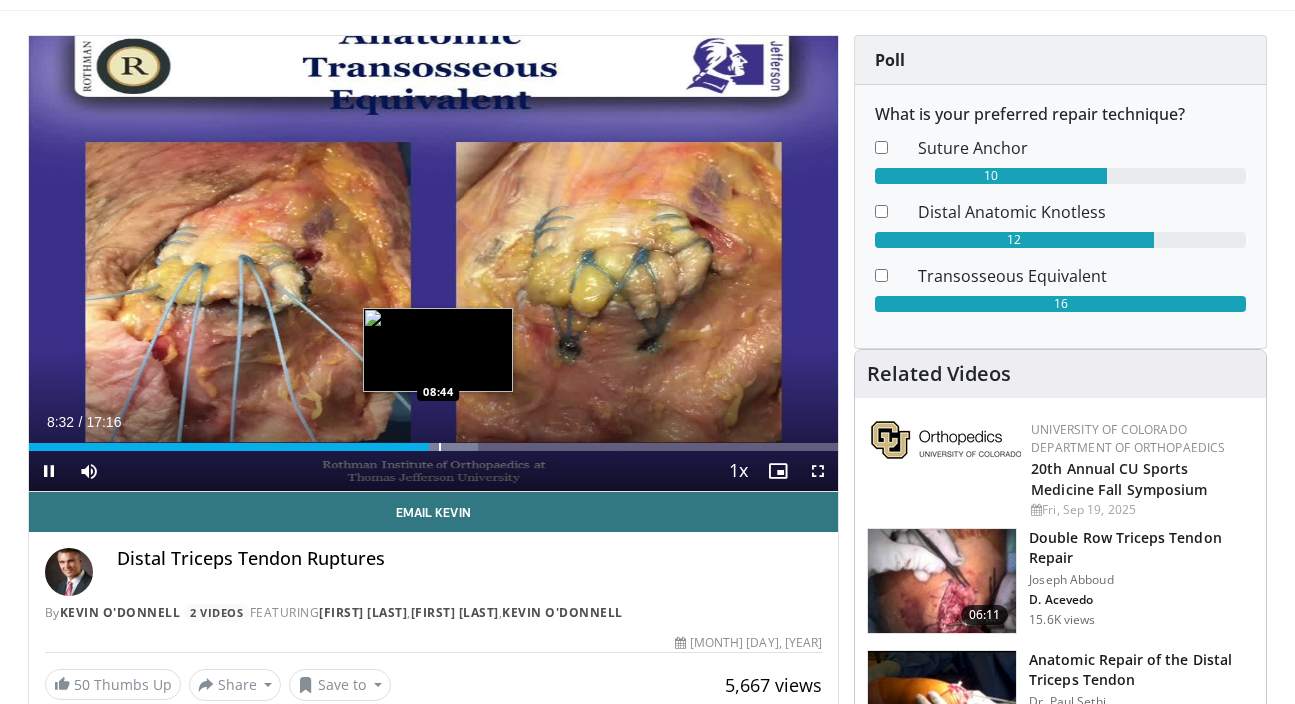 click on "**********" at bounding box center (434, 264) 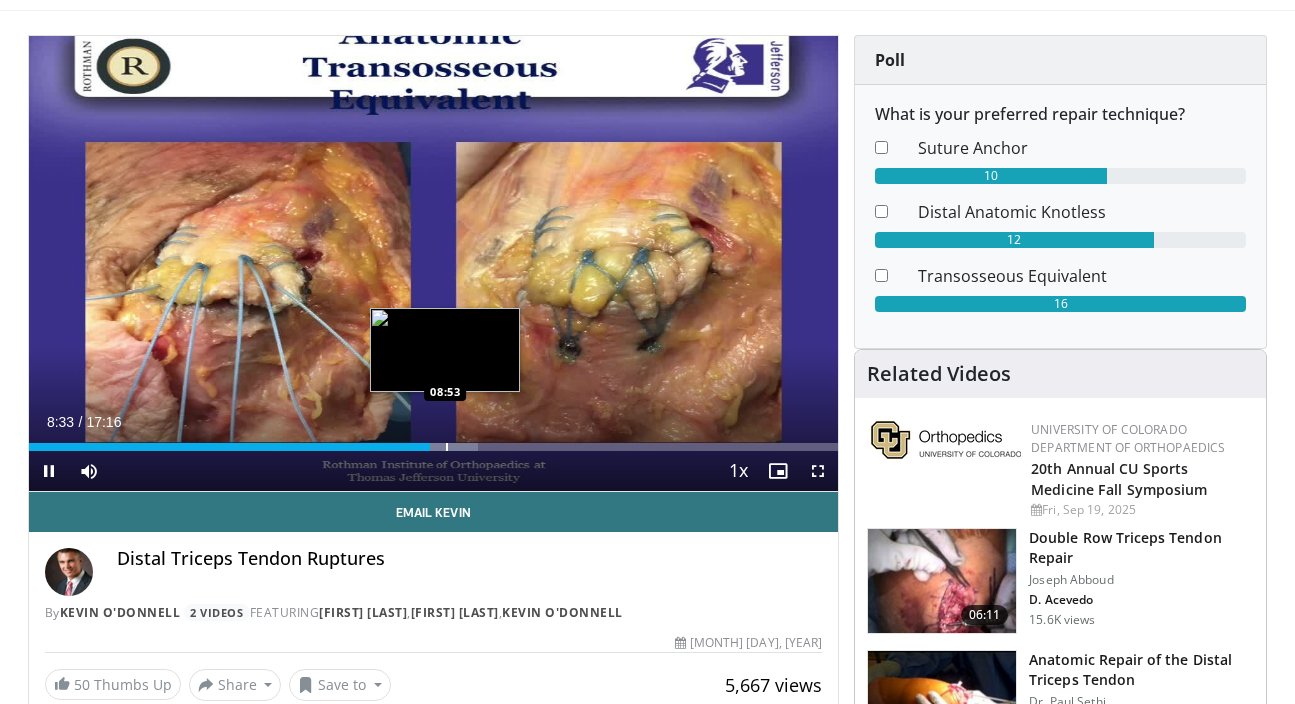 click at bounding box center [447, 447] 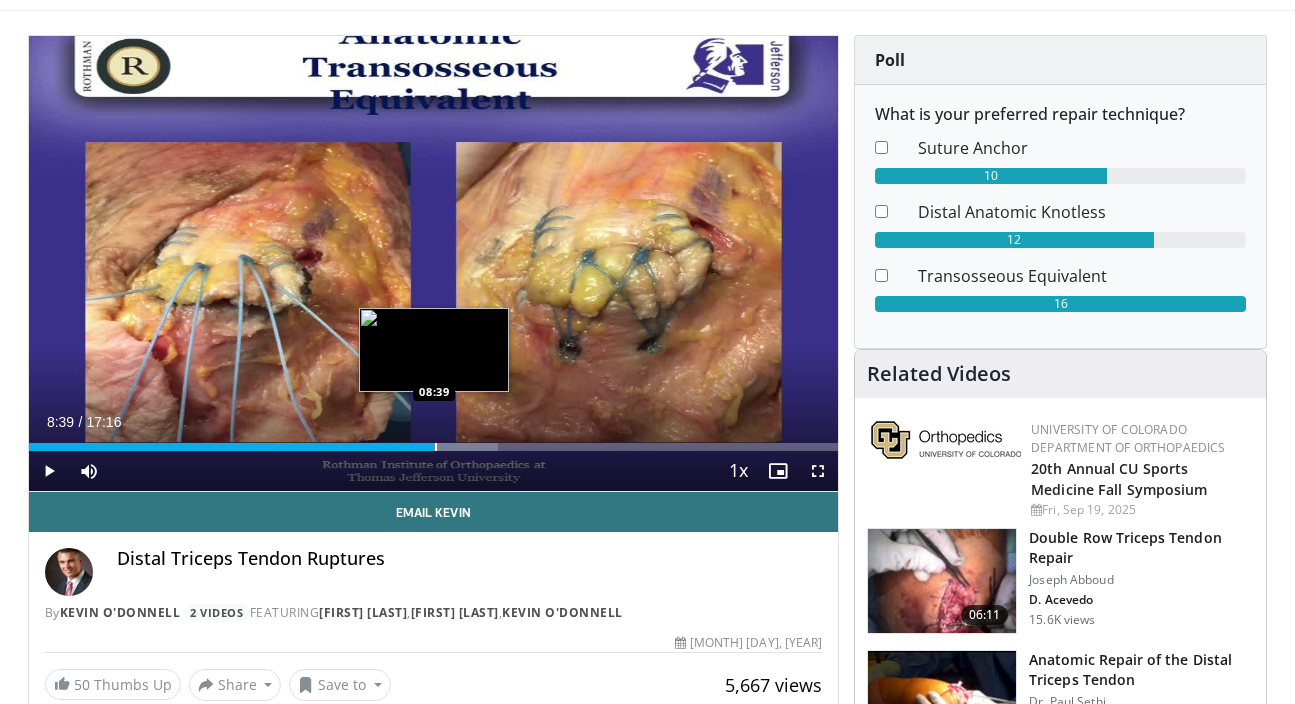 click at bounding box center [436, 447] 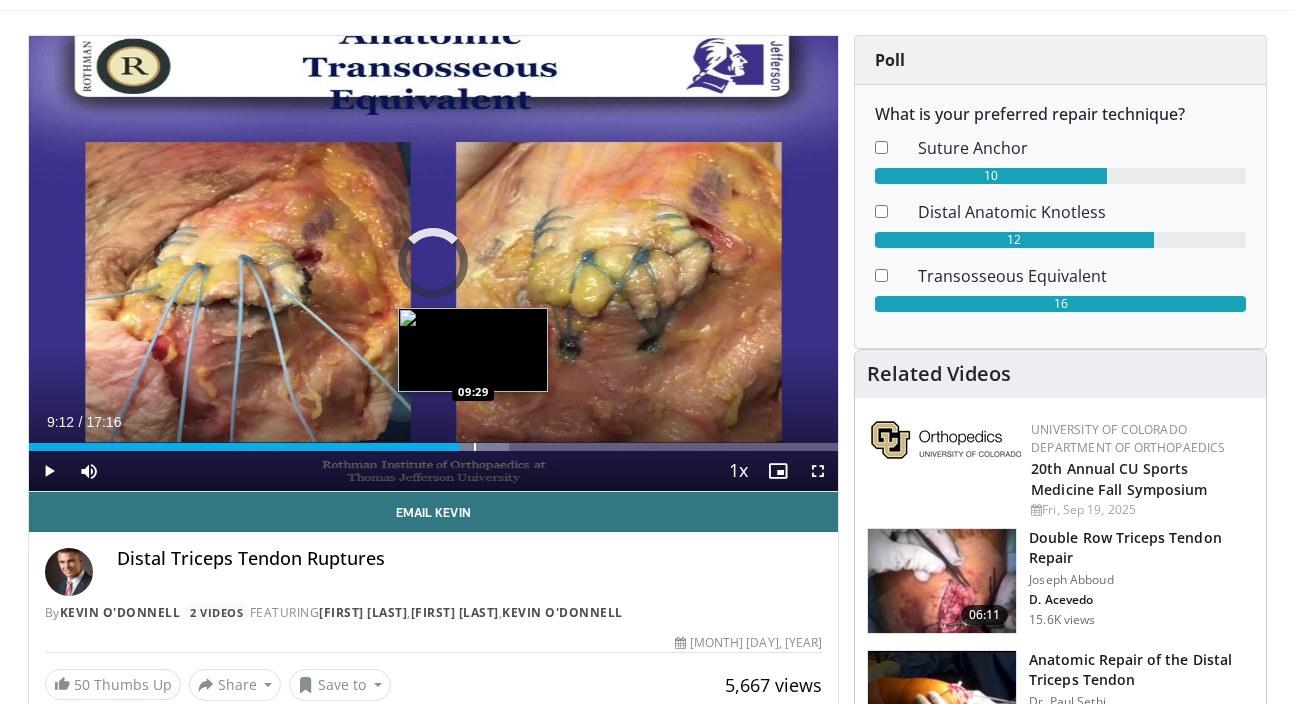 click at bounding box center (475, 447) 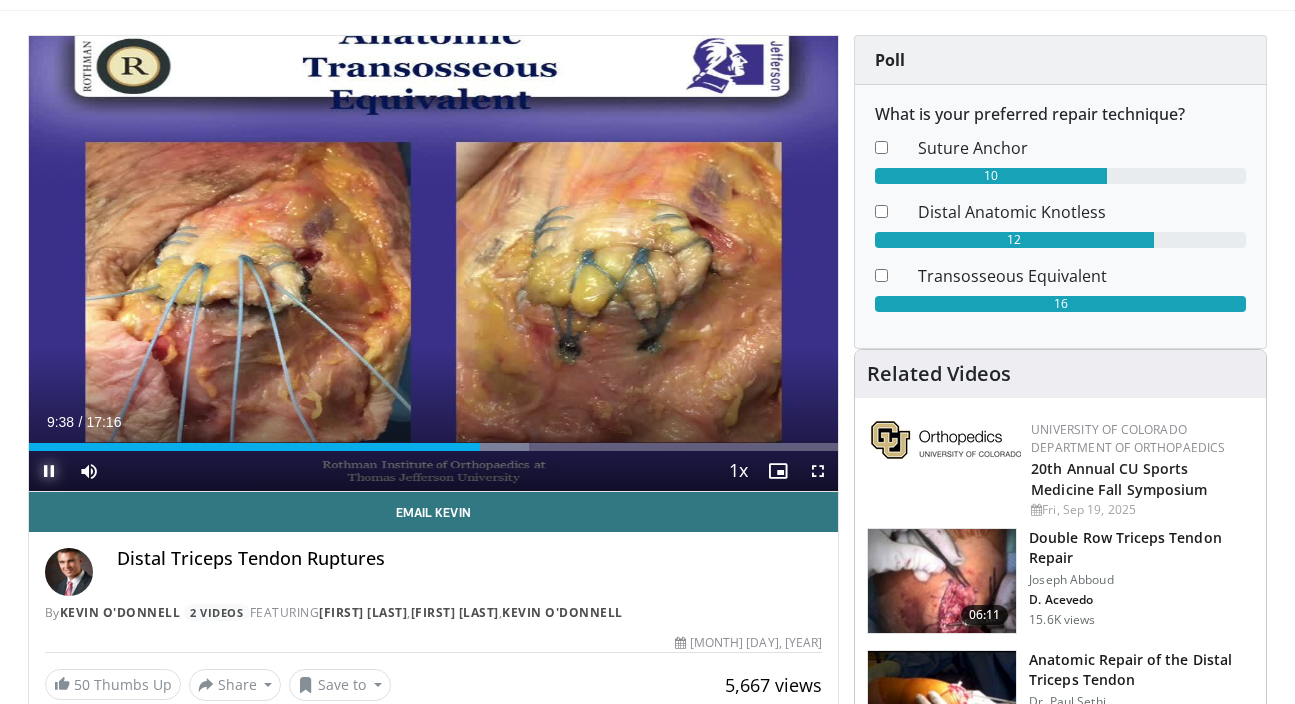click at bounding box center [49, 471] 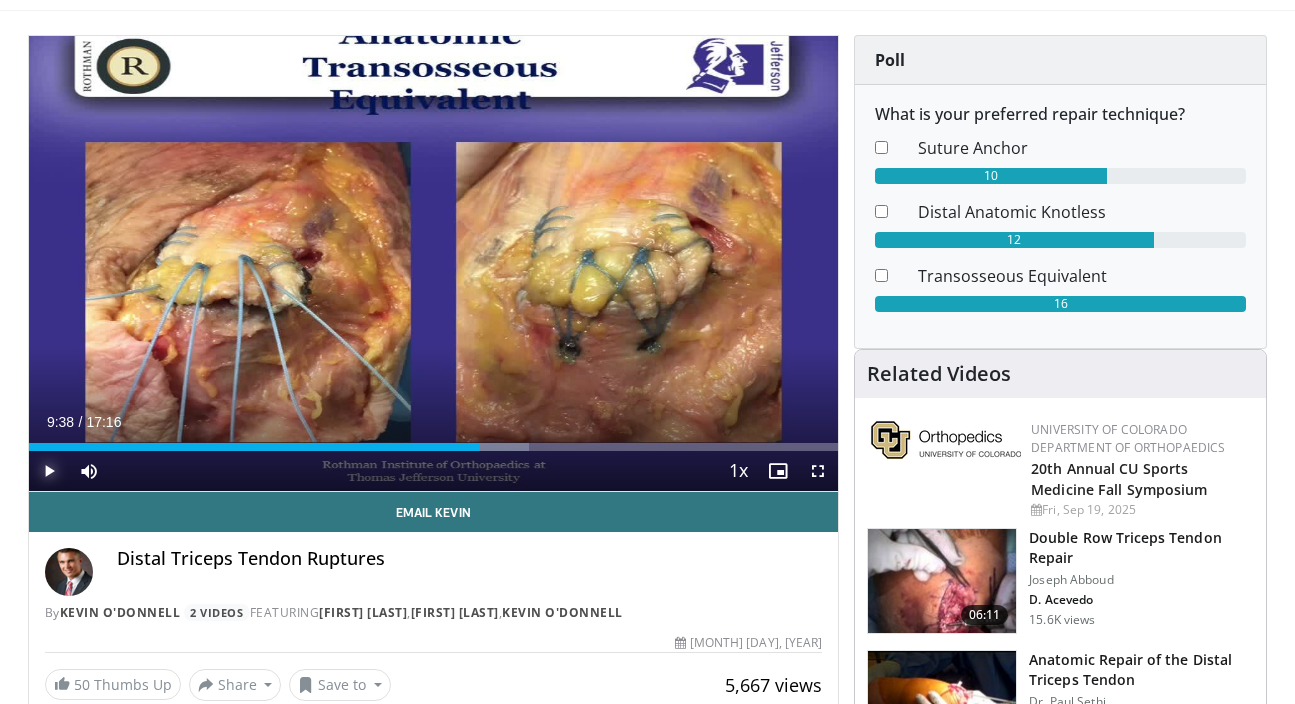click at bounding box center [49, 471] 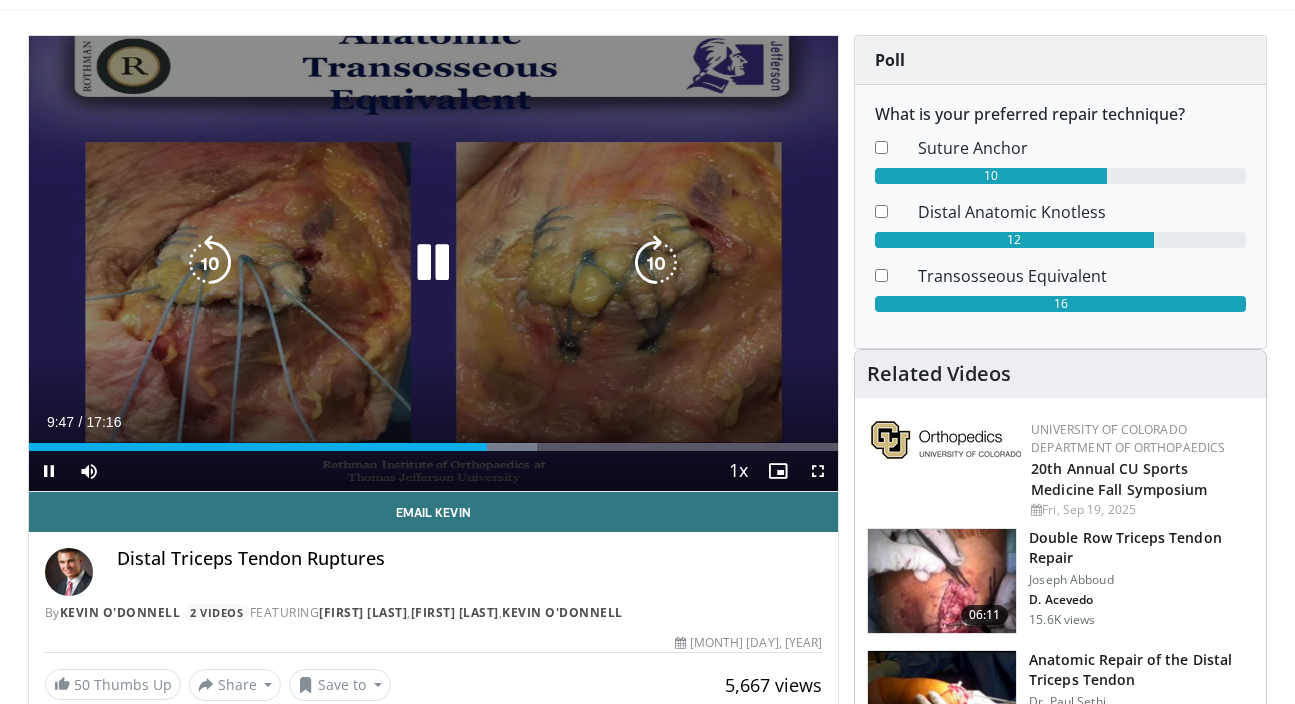 click at bounding box center [210, 263] 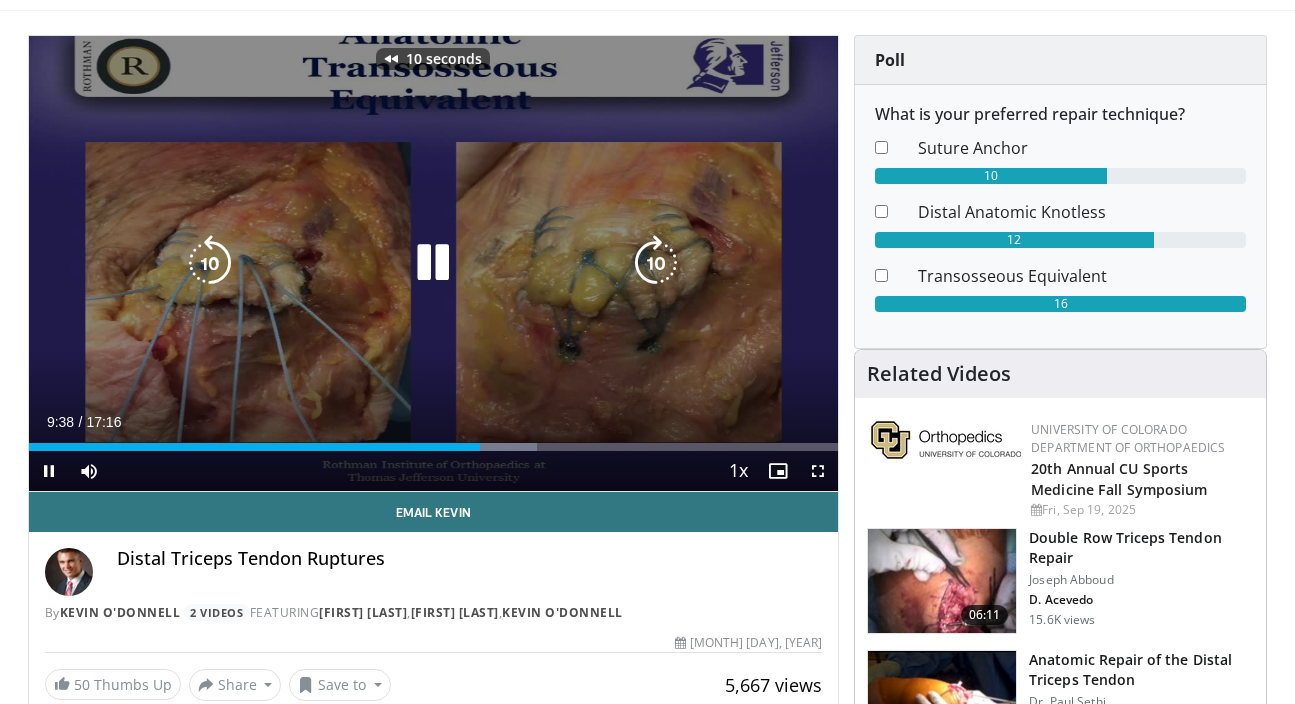 click at bounding box center (433, 263) 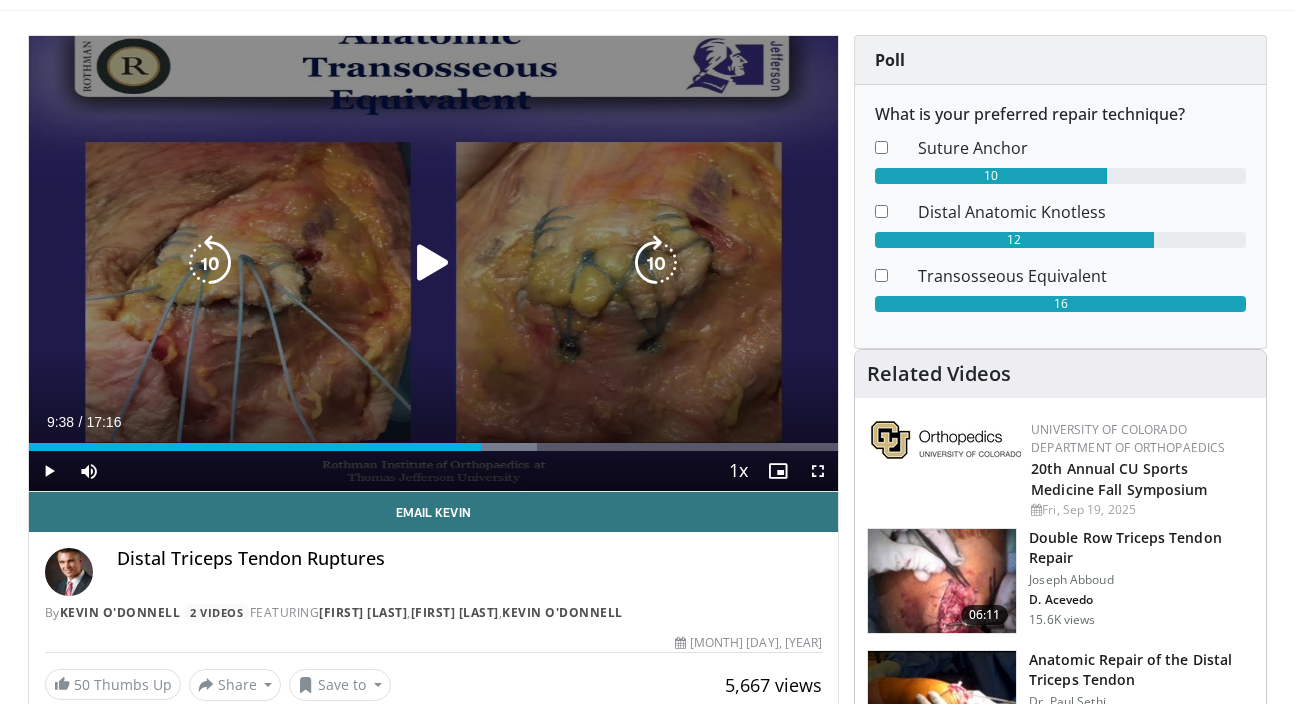click at bounding box center (433, 263) 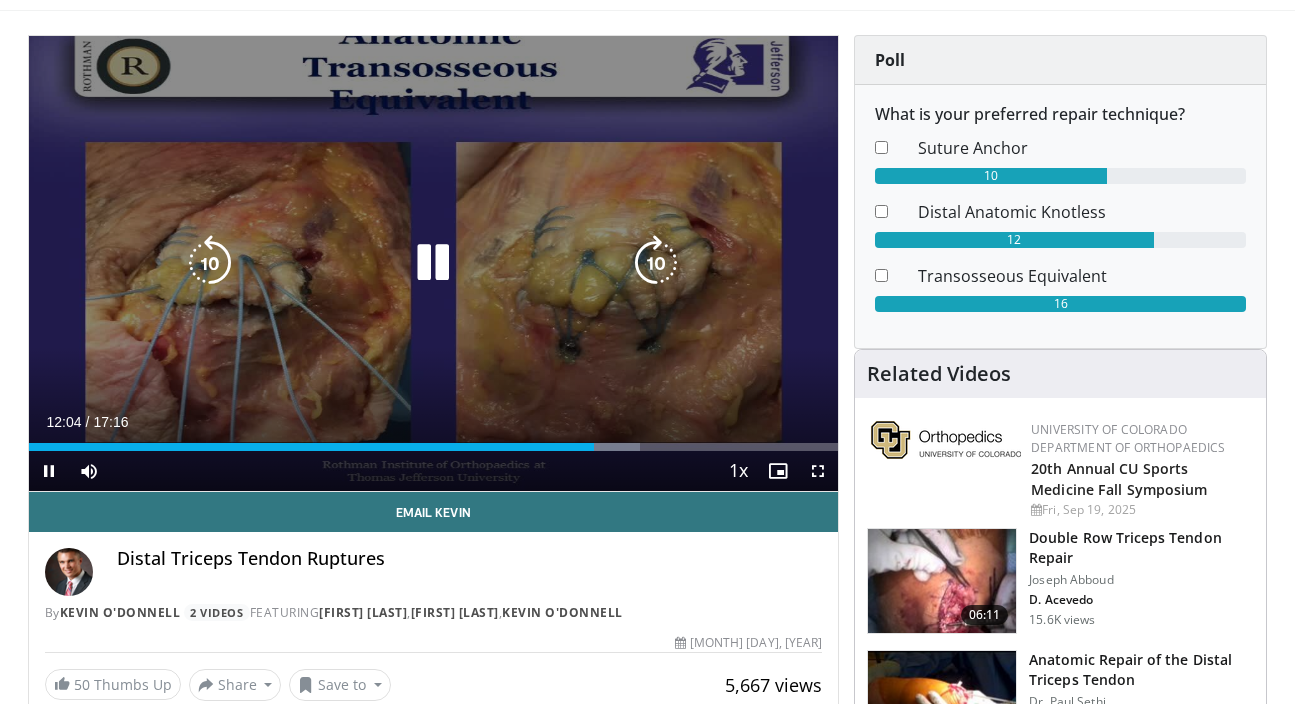 click at bounding box center [656, 263] 